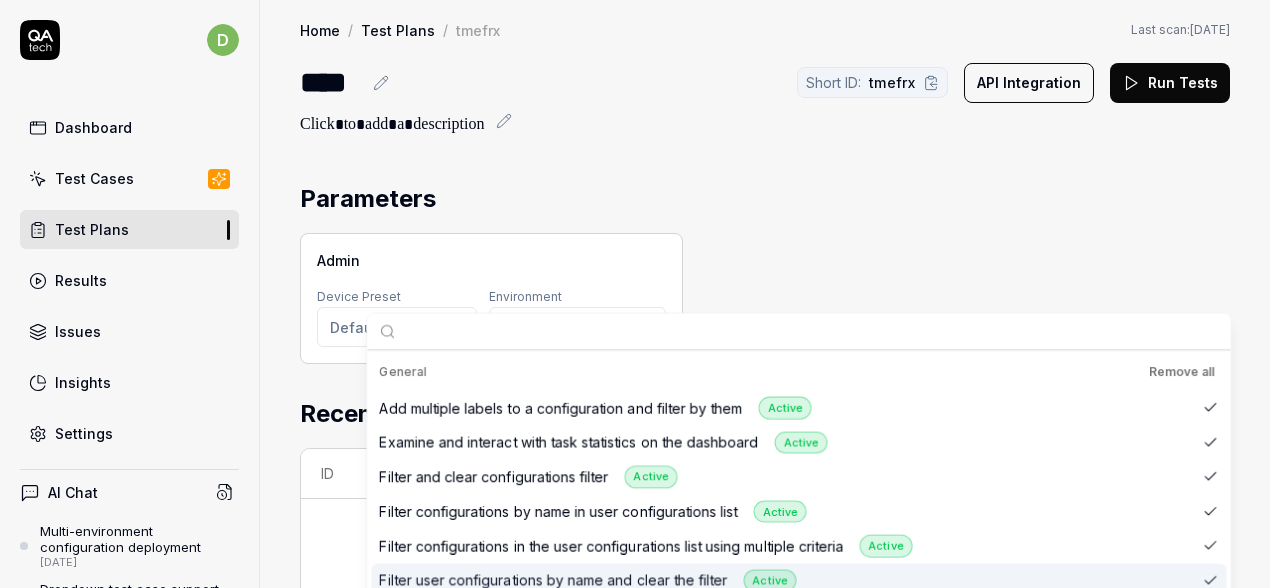scroll, scrollTop: 0, scrollLeft: 0, axis: both 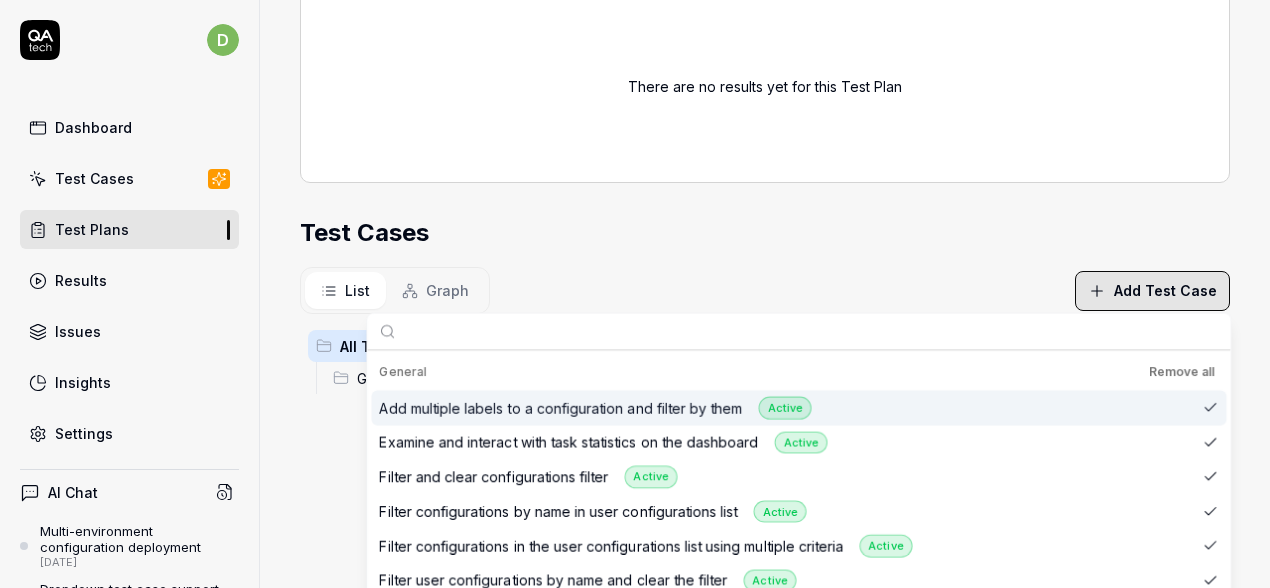 click on "Test Cases" at bounding box center [129, 178] 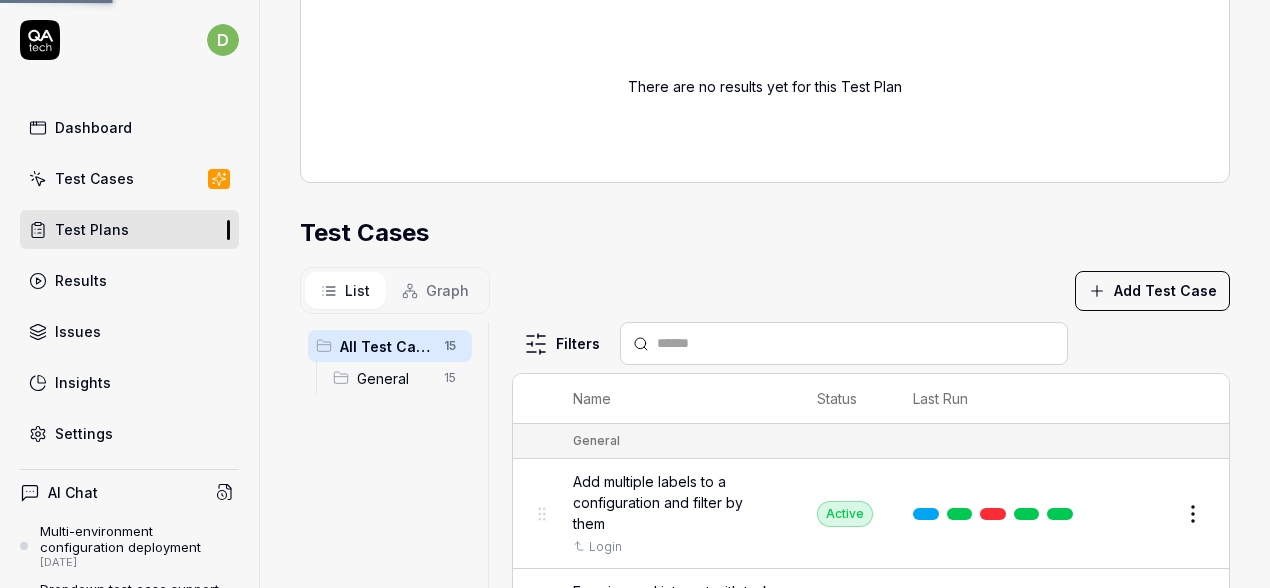 click on "Dashboard" at bounding box center (93, 127) 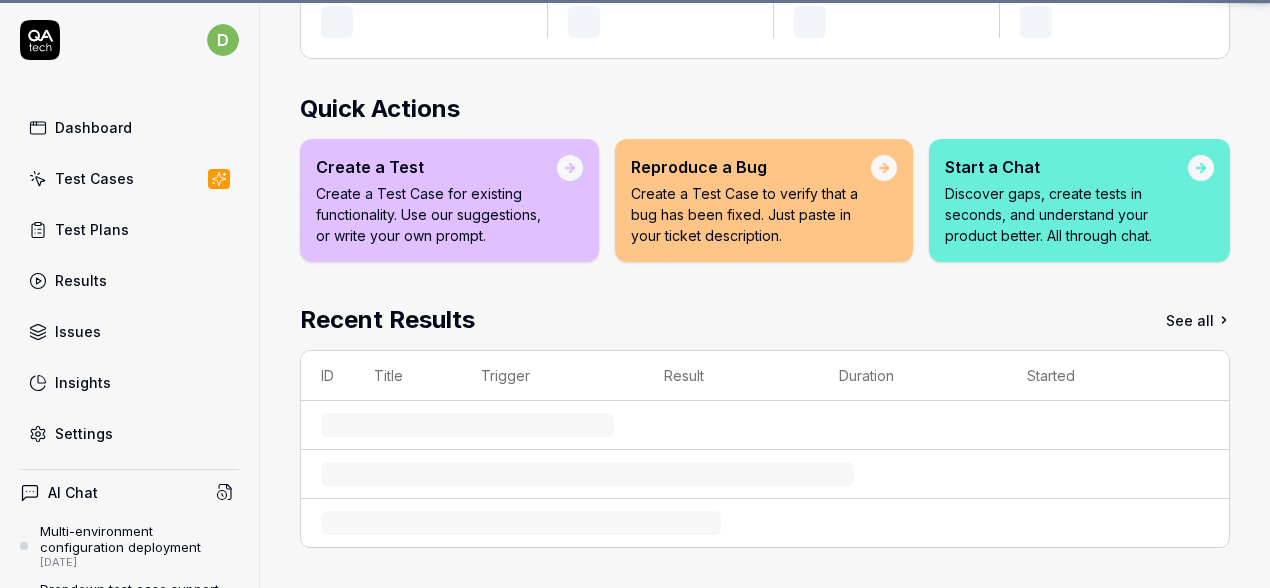 scroll, scrollTop: 0, scrollLeft: 0, axis: both 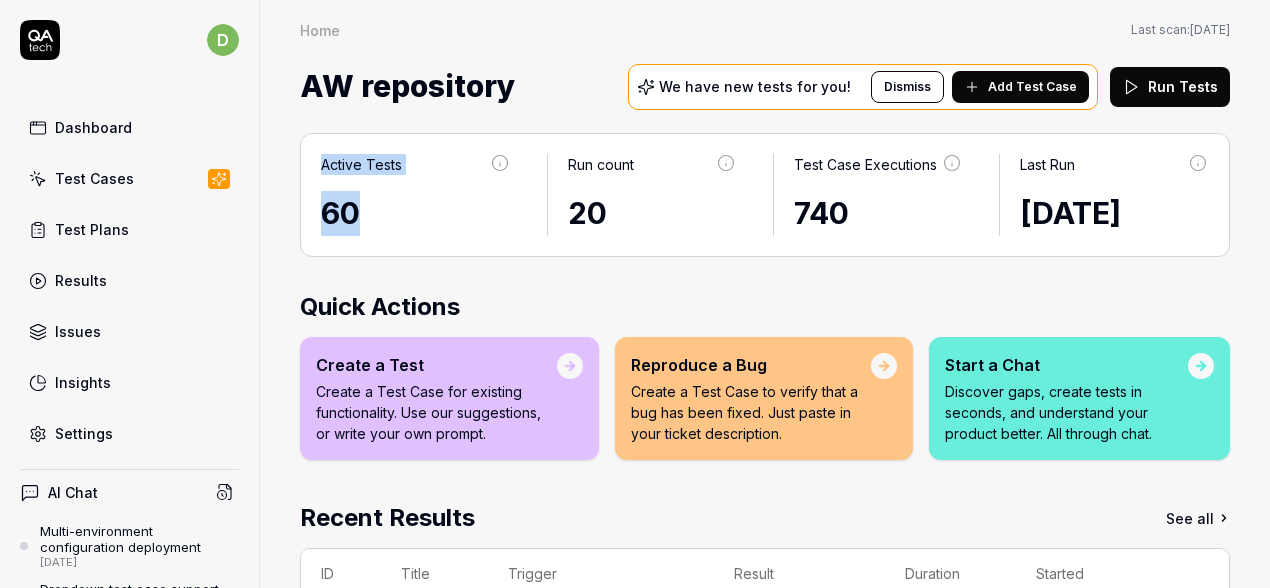 drag, startPoint x: 371, startPoint y: 223, endPoint x: 320, endPoint y: 168, distance: 75.00667 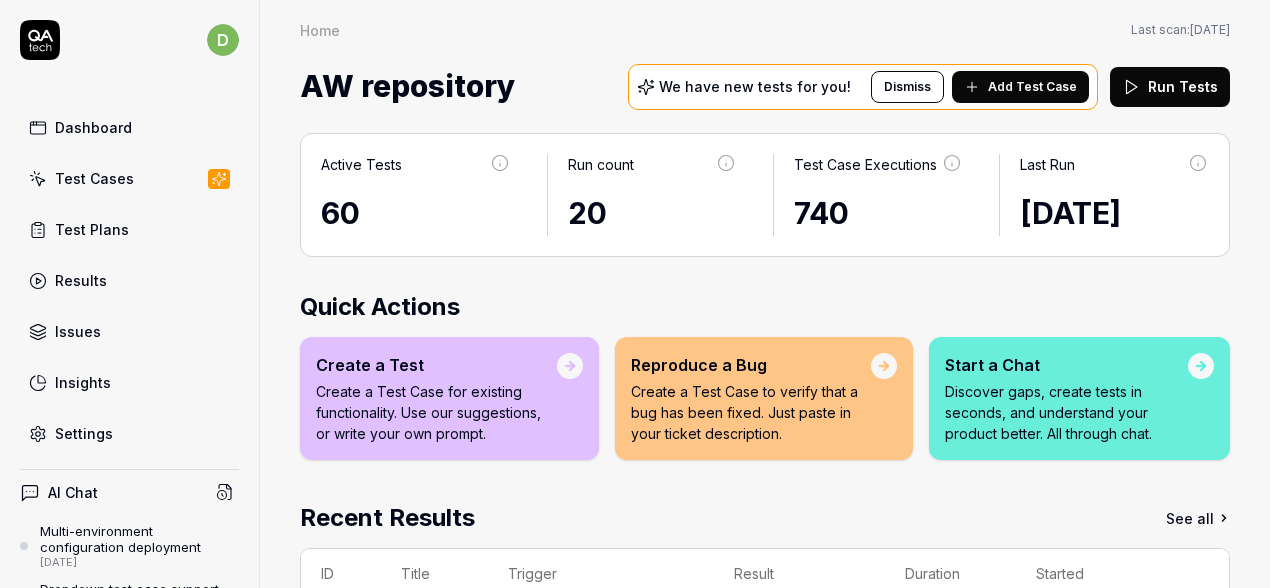click on "60" at bounding box center (416, 213) 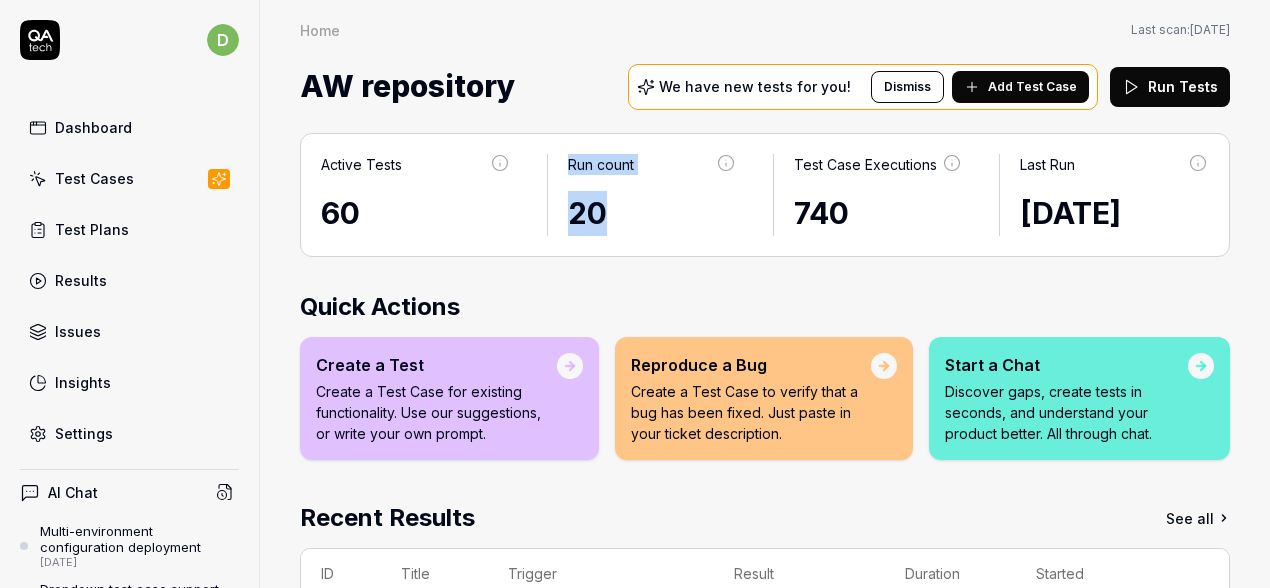 drag, startPoint x: 605, startPoint y: 214, endPoint x: 571, endPoint y: 162, distance: 62.1289 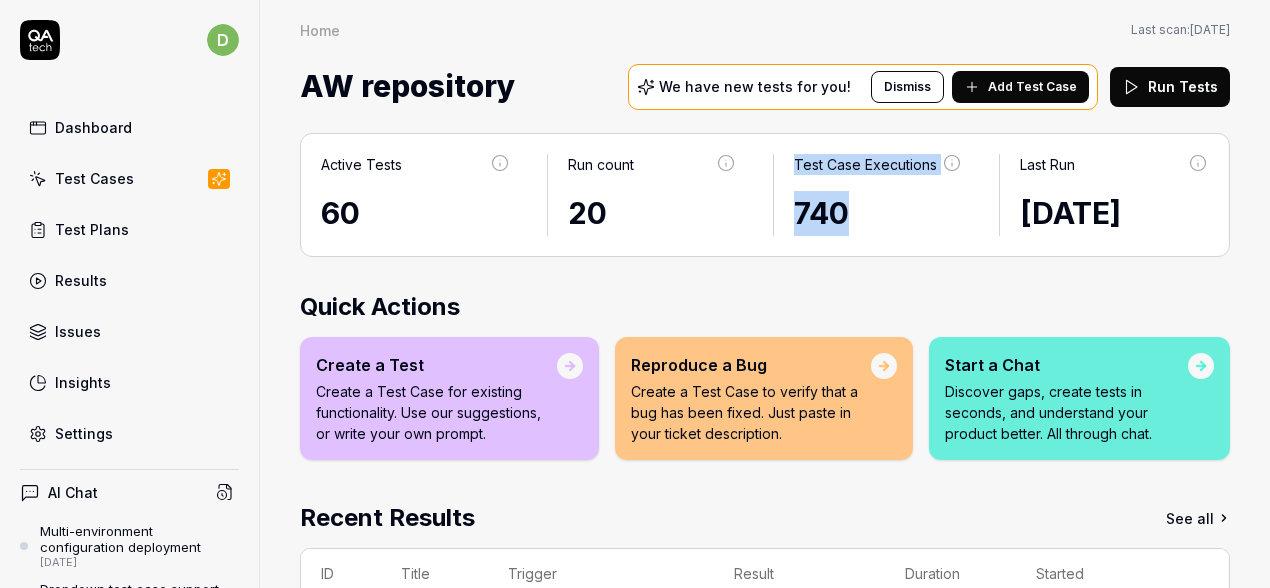 drag, startPoint x: 865, startPoint y: 219, endPoint x: 769, endPoint y: 129, distance: 131.59027 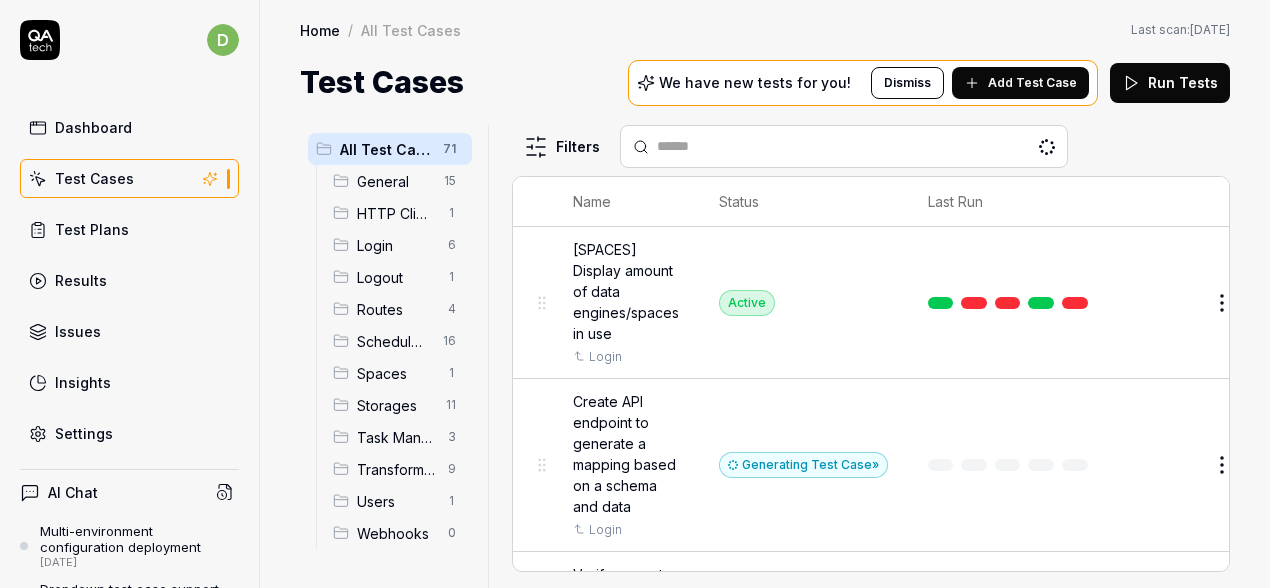 scroll, scrollTop: 0, scrollLeft: 0, axis: both 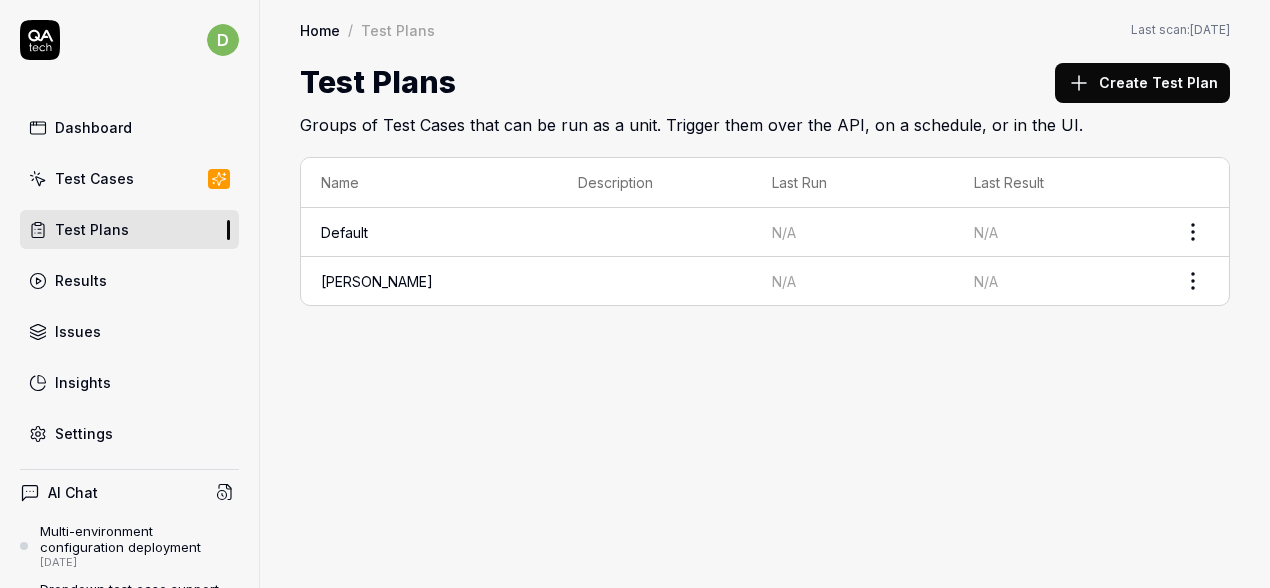 click at bounding box center [655, 281] 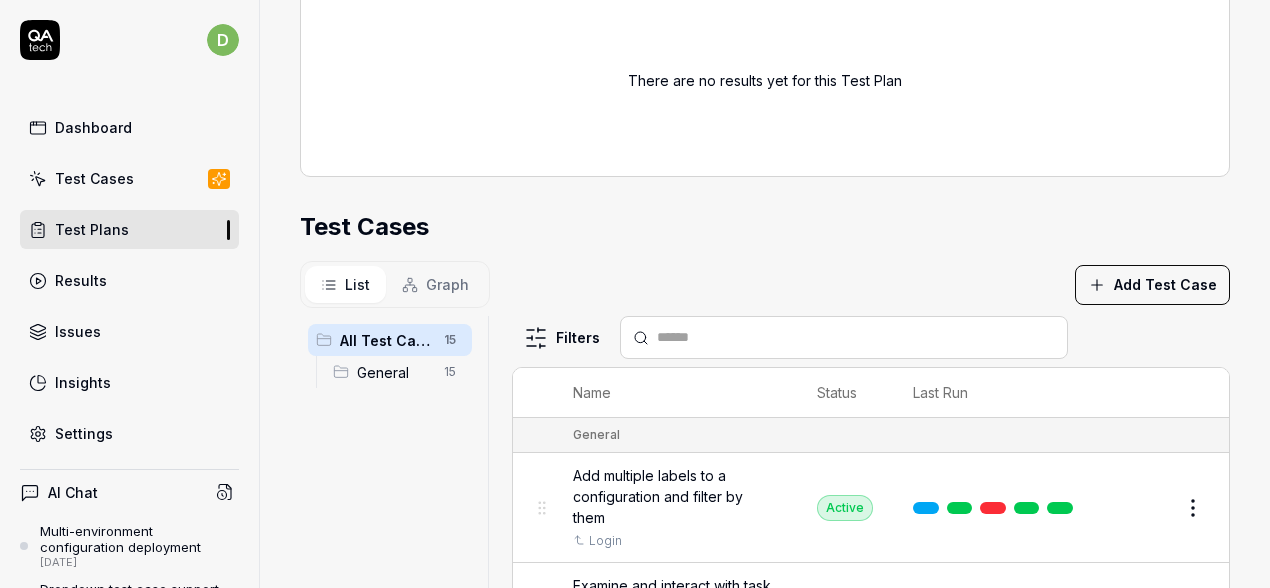 scroll, scrollTop: 0, scrollLeft: 0, axis: both 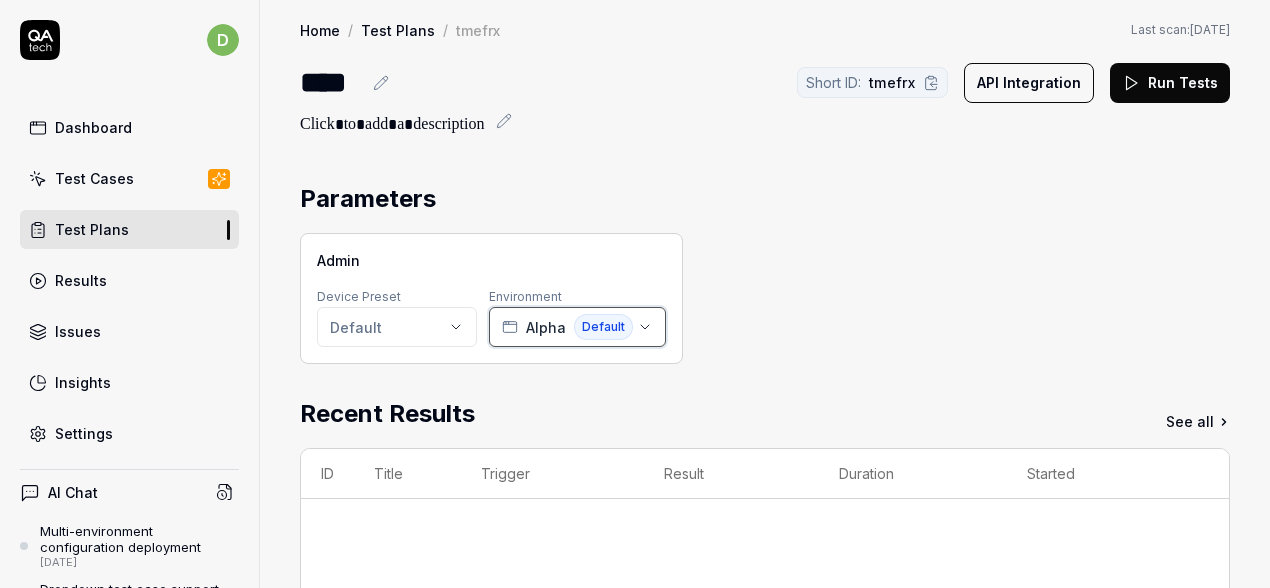 click on "Alpha Default" at bounding box center [577, 327] 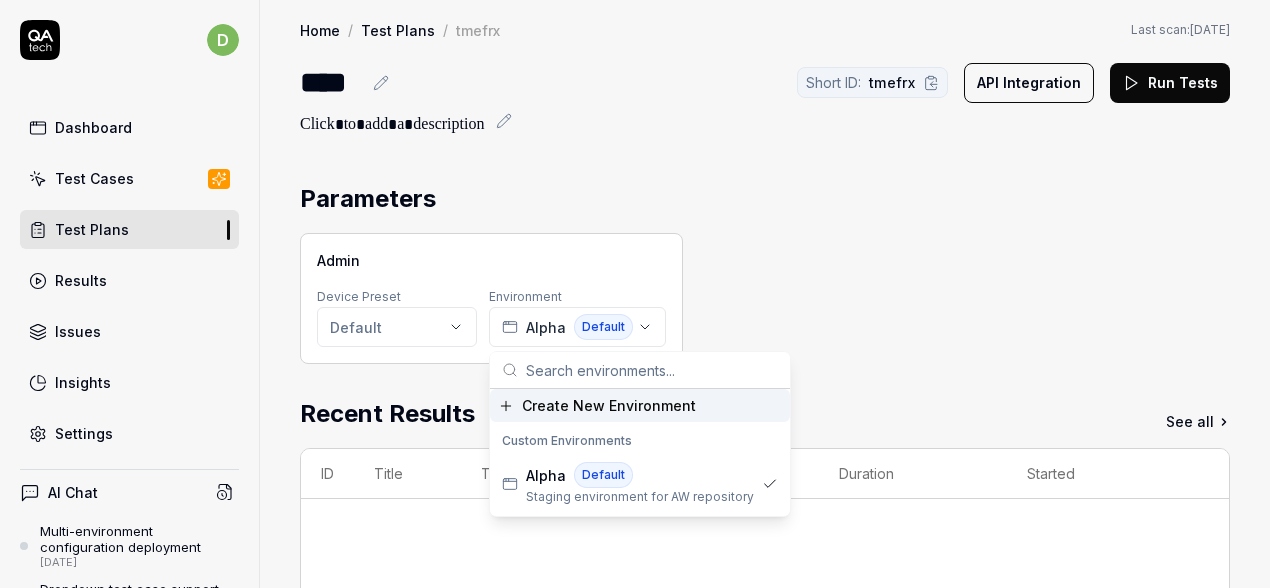 click on "Create New Environment" at bounding box center (609, 405) 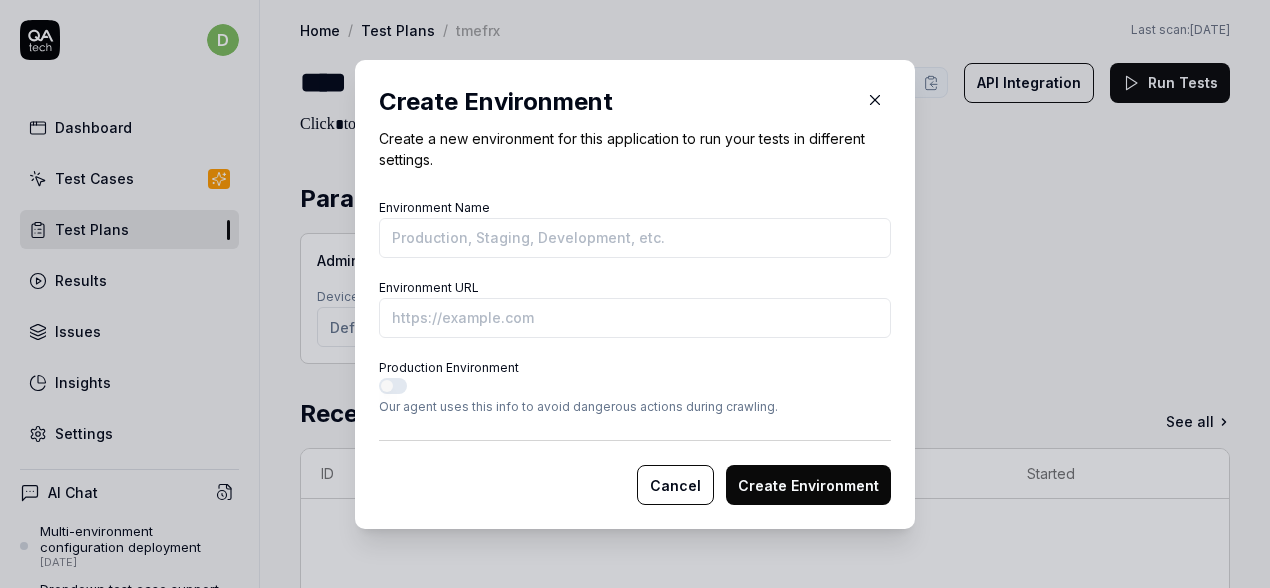 click on "Environment Name" at bounding box center (635, 238) 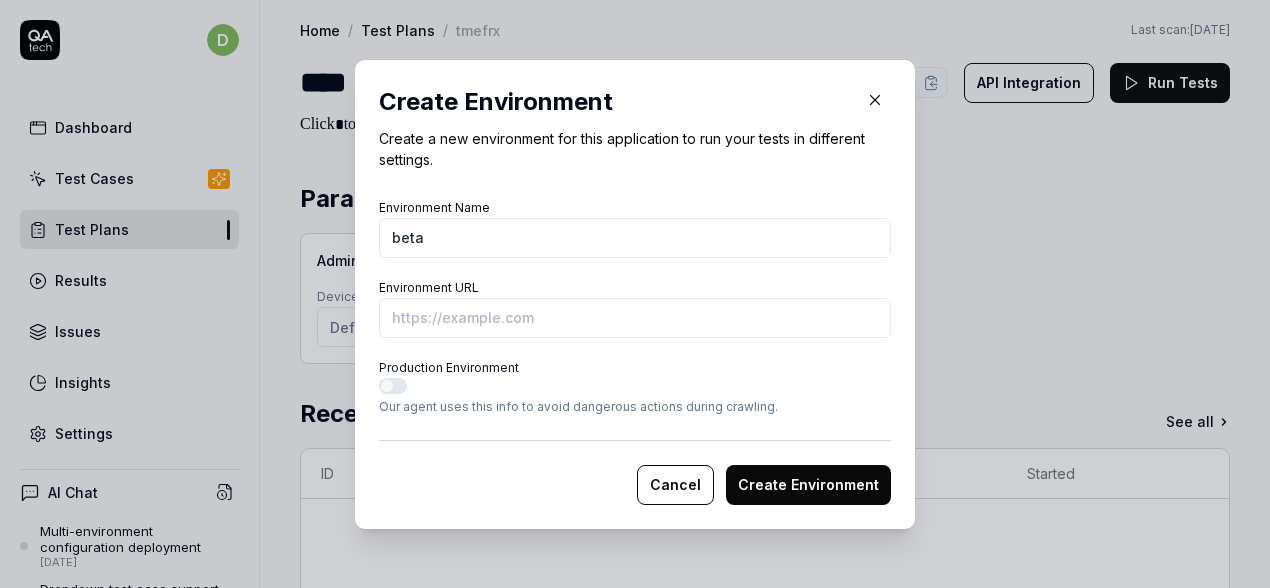 type on "beta" 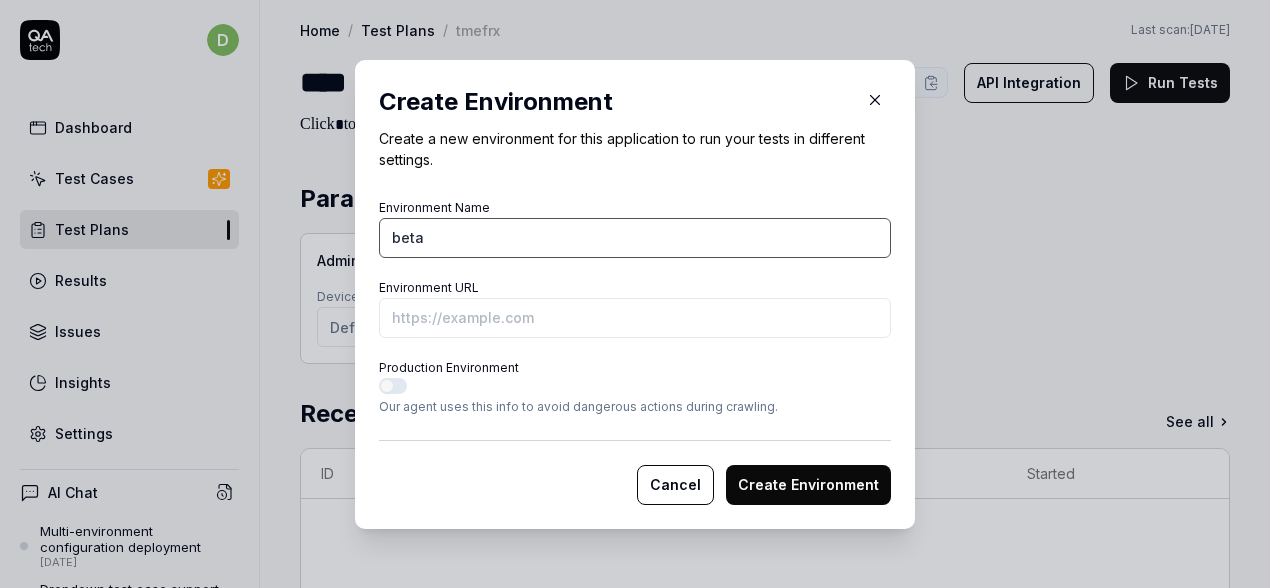 click on "beta" at bounding box center (635, 238) 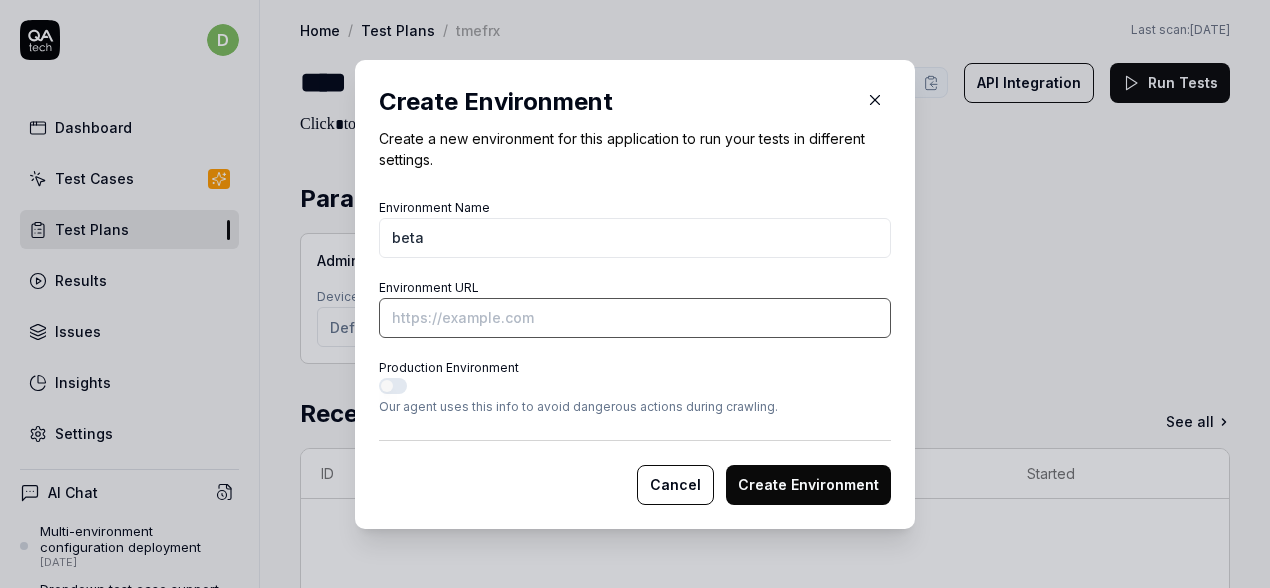 click on "Environment URL" at bounding box center (635, 318) 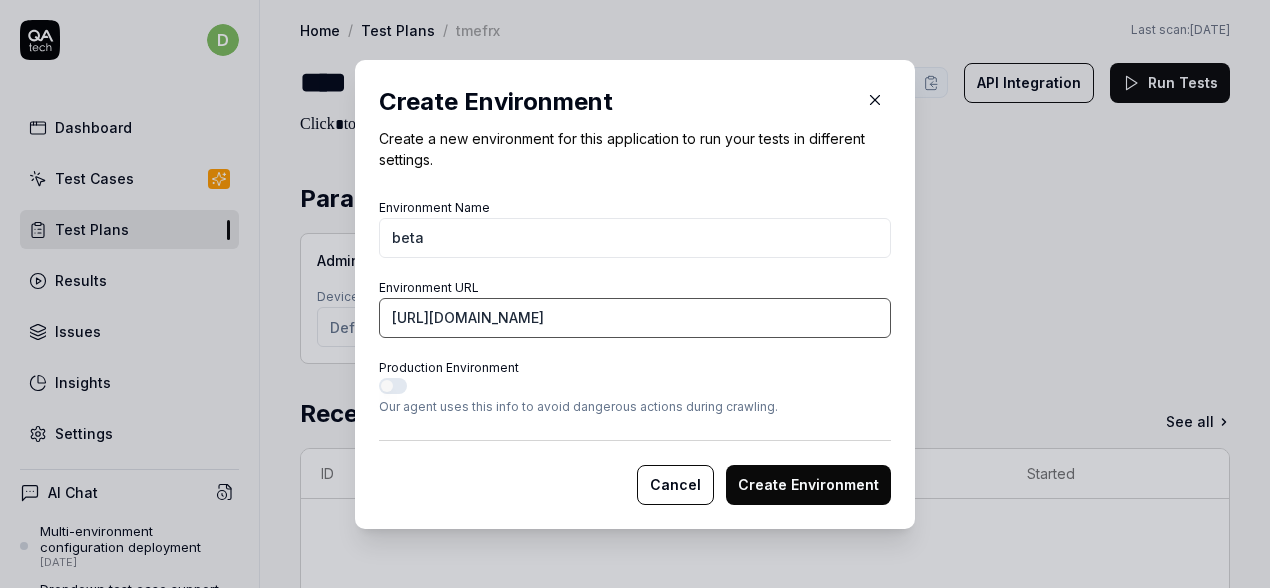 type on "[URL][DOMAIN_NAME]" 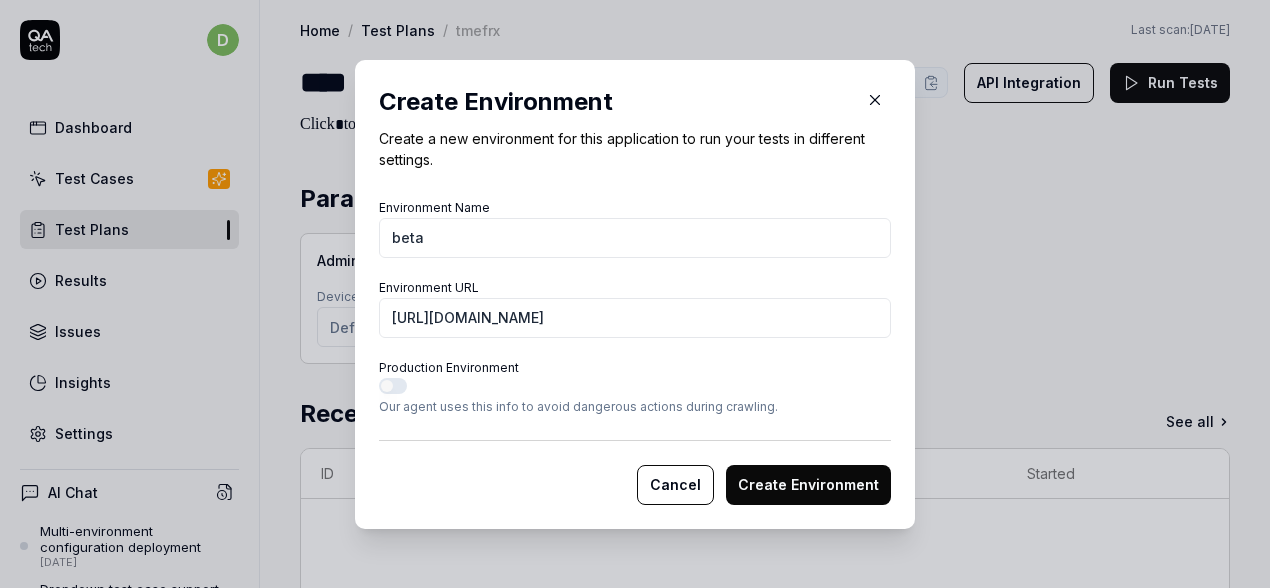 click on "Create Environment" at bounding box center [808, 485] 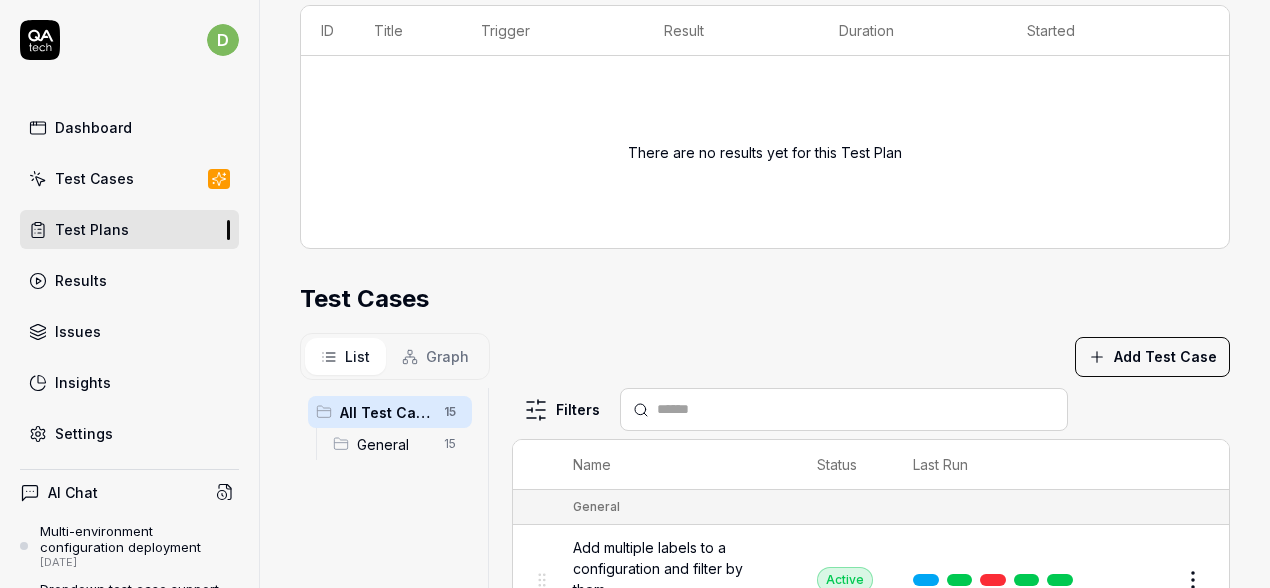 scroll, scrollTop: 765, scrollLeft: 0, axis: vertical 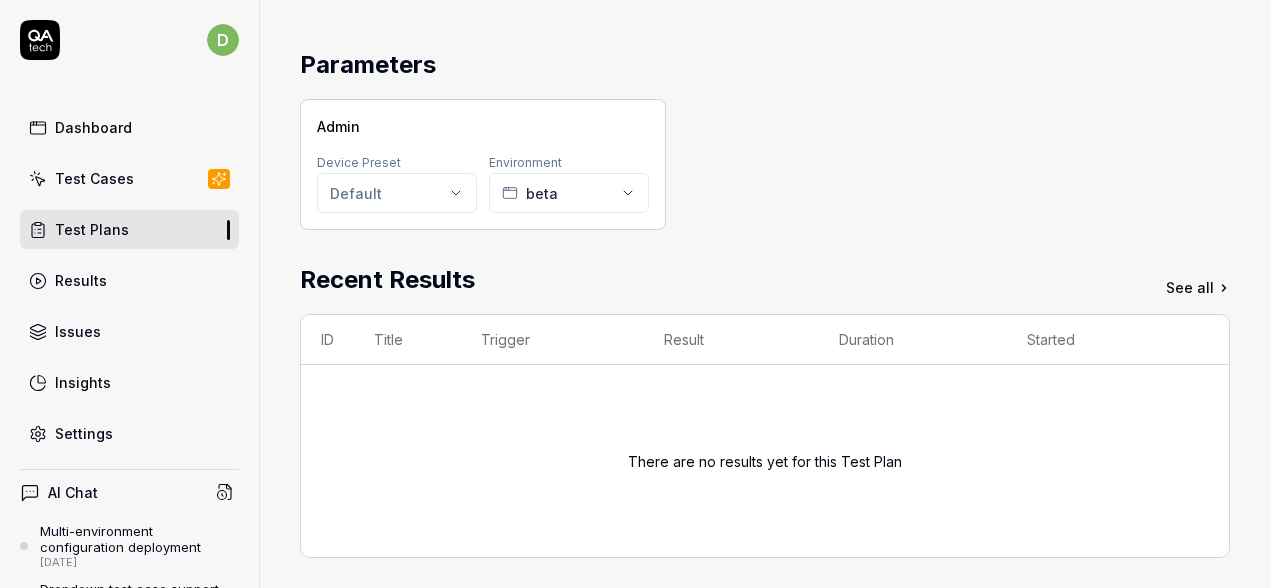 click on "Test Plans" at bounding box center [129, 229] 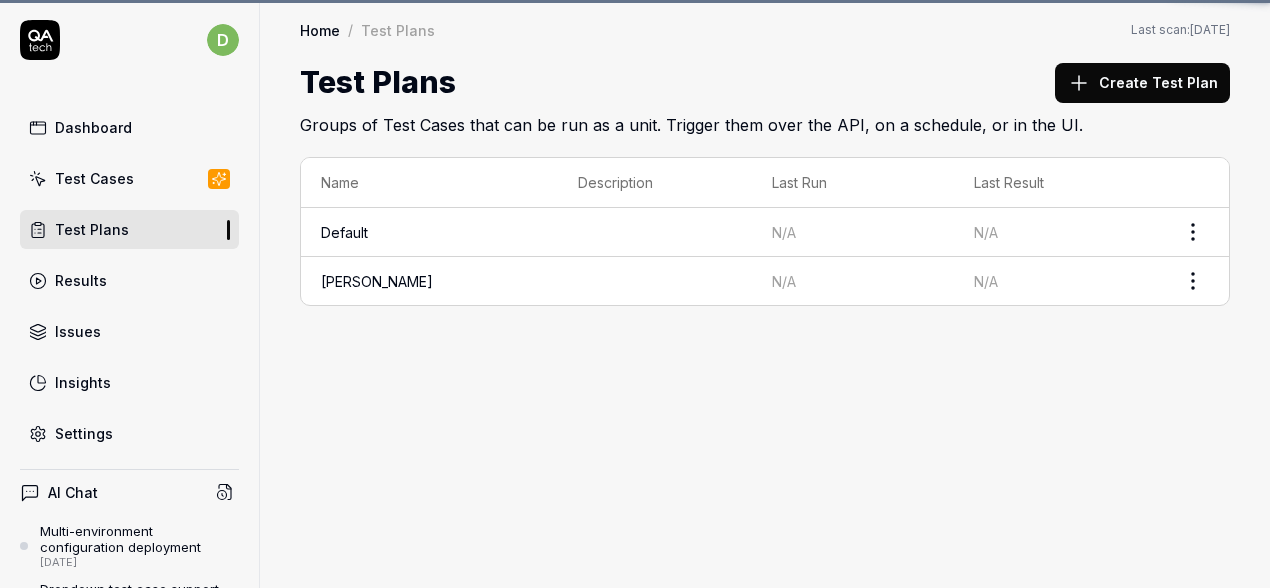 scroll, scrollTop: 0, scrollLeft: 0, axis: both 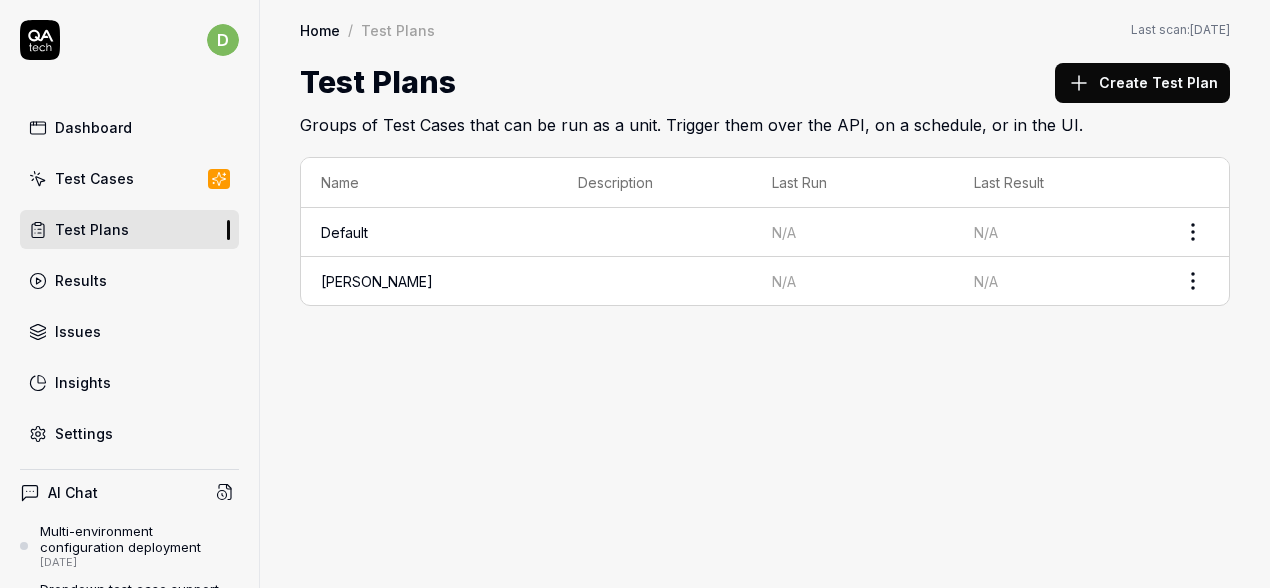 click on "Default" at bounding box center [429, 232] 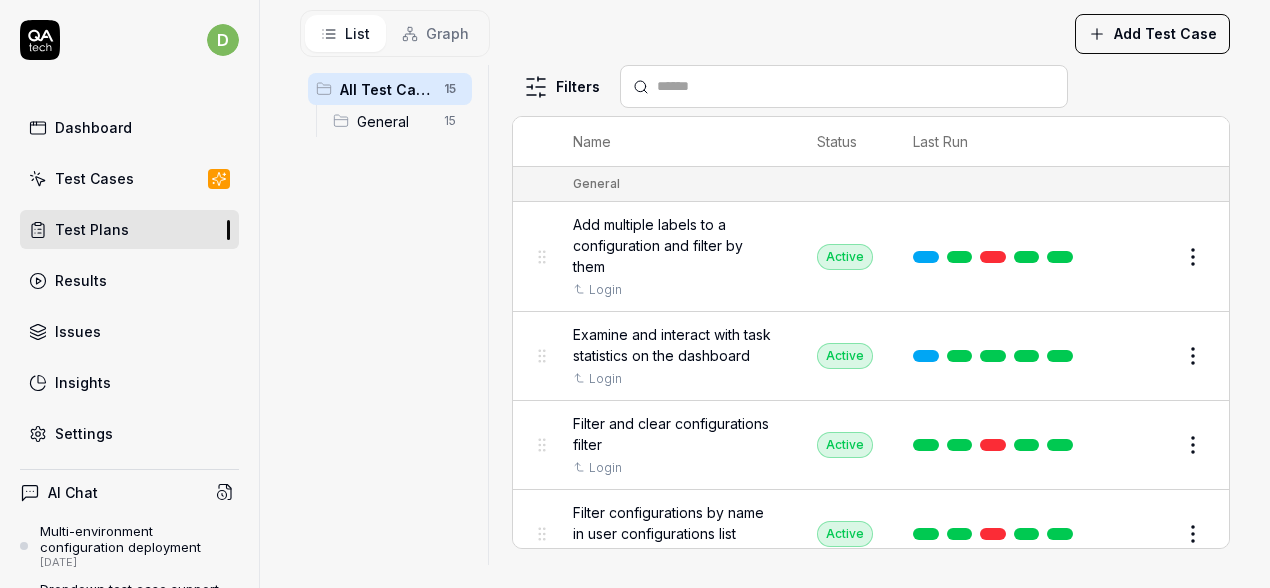 scroll, scrollTop: 781, scrollLeft: 0, axis: vertical 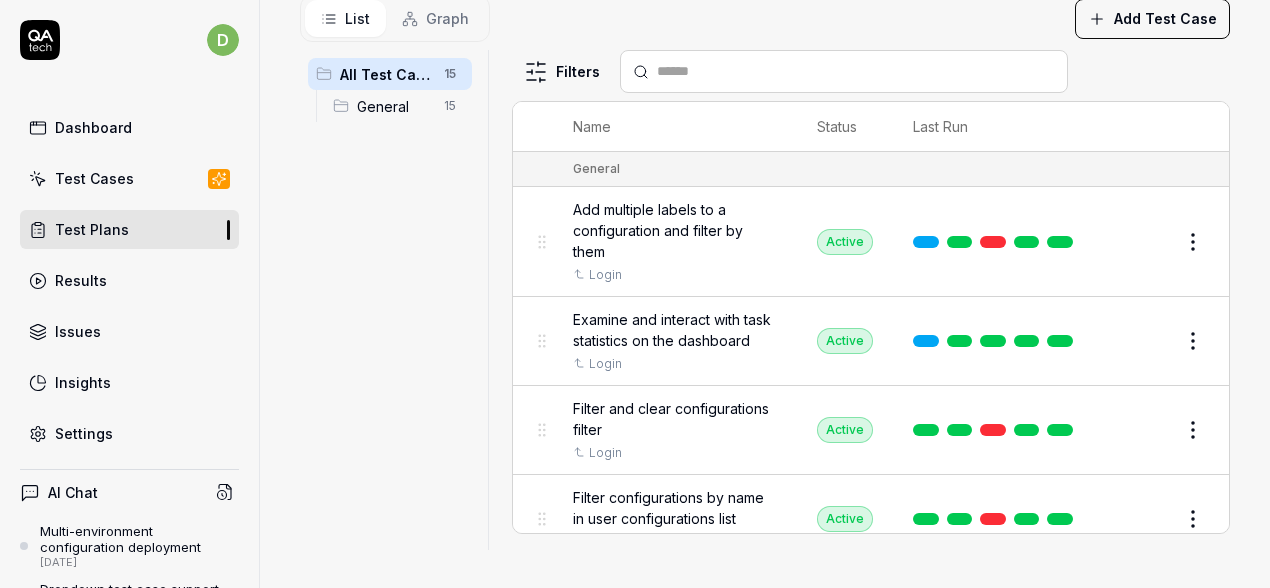 click on "General" at bounding box center [394, 106] 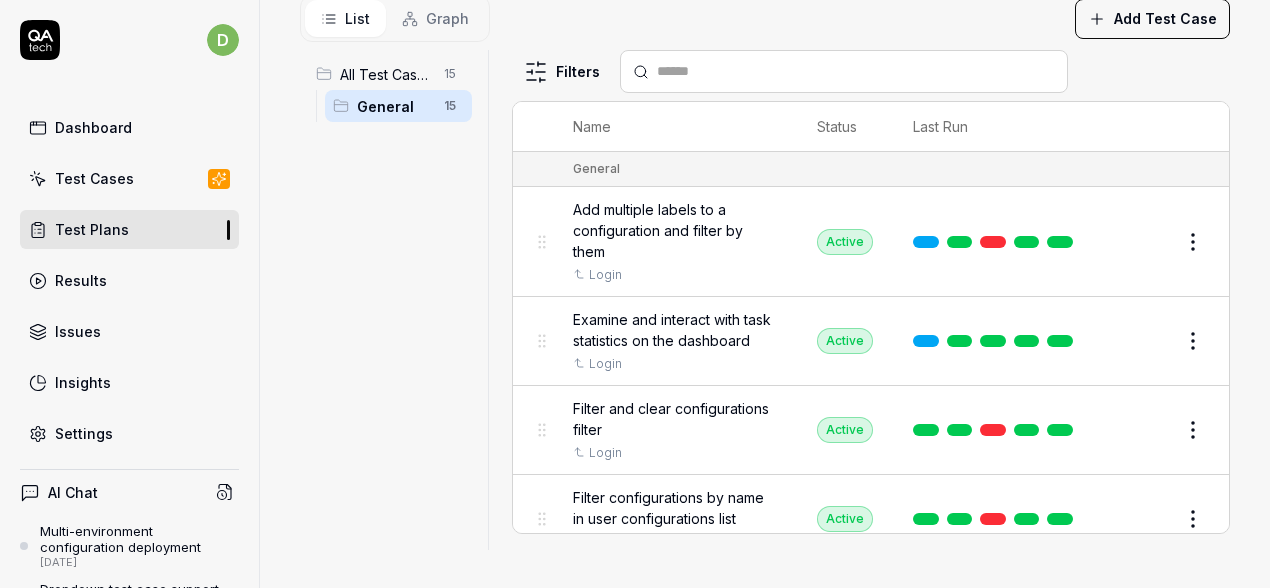 click on "d Dashboard Test Cases Test Plans Results Issues Insights Settings AI Chat Multi-environment configuration deployment [DATE] Dropdown test case support about [DATE] New Book a call with us Documentation A Alumio AW repository Collapse Sidebar Home / Test Plans / e_0bw6 Home / Test Plans / e_0bw6 Last scan:  [DATE] ******* Short ID: e_0bw6 API Integration Run Tests Parameters Admin Device Preset Default Environment Alpha Default Recent Results See all ID Title Trigger Result Duration Started There are no results yet for this Test Plan Test Cases List Graph Add Test Case All Test Cases 15 General 15 Filters Name Status Last Run General Add multiple labels to a configuration and filter by them Login Active Edit Examine and interact with task statistics on the dashboard Login Active Edit Filter and clear configurations filter Login Active Edit Filter configurations by name in user configurations list Login Active Edit Filter configurations in the user configurations list using multiple criteria Edit" at bounding box center [635, 294] 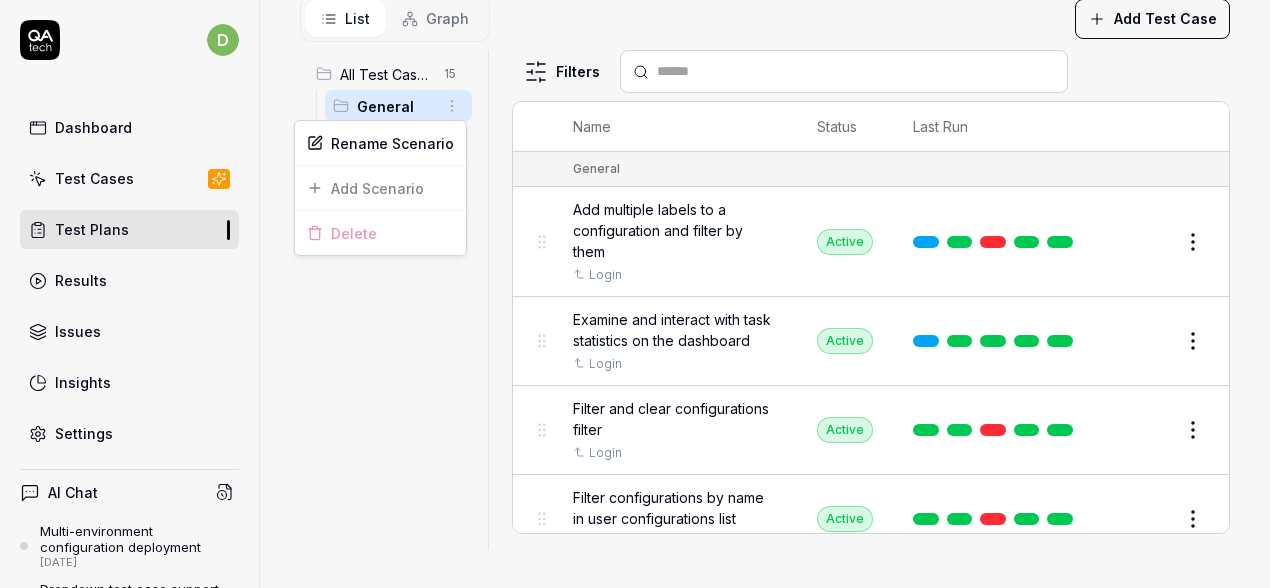 click on "d Dashboard Test Cases Test Plans Results Issues Insights Settings AI Chat Multi-environment configuration deployment [DATE] Dropdown test case support about [DATE] New Book a call with us Documentation A Alumio AW repository Collapse Sidebar Home / Test Plans / e_0bw6 Home / Test Plans / e_0bw6 Last scan:  [DATE] ******* Short ID: e_0bw6 API Integration Run Tests Parameters Admin Device Preset Default Environment Alpha Default Recent Results See all ID Title Trigger Result Duration Started There are no results yet for this Test Plan Test Cases List Graph Add Test Case All Test Cases 15 General 15 Filters Name Status Last Run General Add multiple labels to a configuration and filter by them Login Active Edit Examine and interact with task statistics on the dashboard Login Active Edit Filter and clear configurations filter Login Active Edit Filter configurations by name in user configurations list Login Active Edit Filter configurations in the user configurations list using multiple criteria Edit" at bounding box center (635, 294) 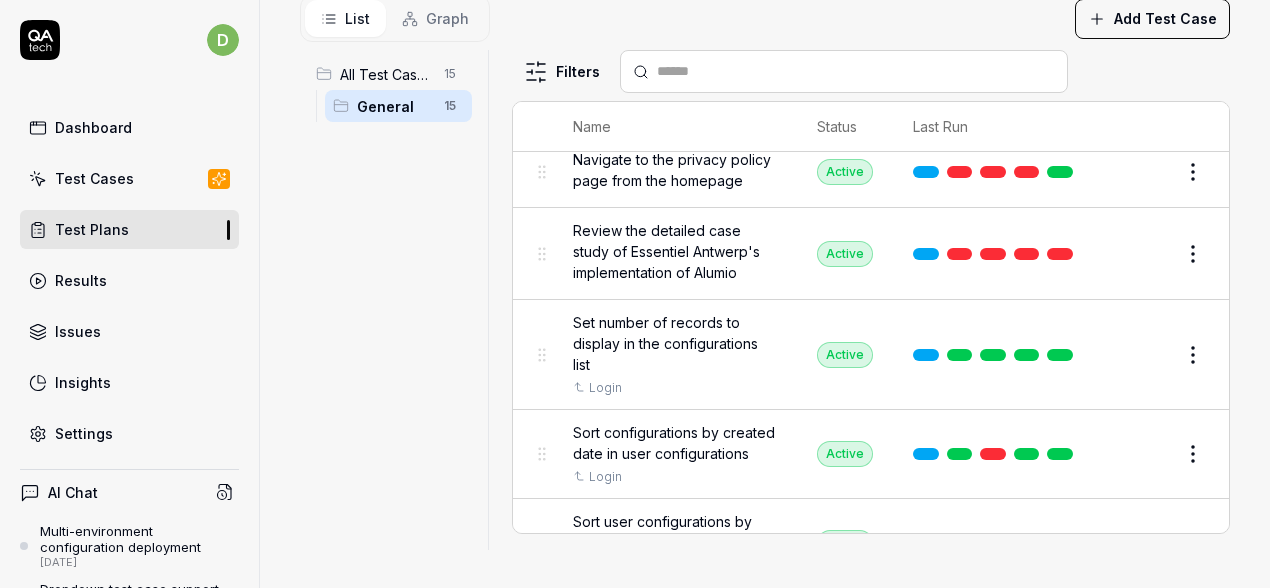 scroll, scrollTop: 1026, scrollLeft: 0, axis: vertical 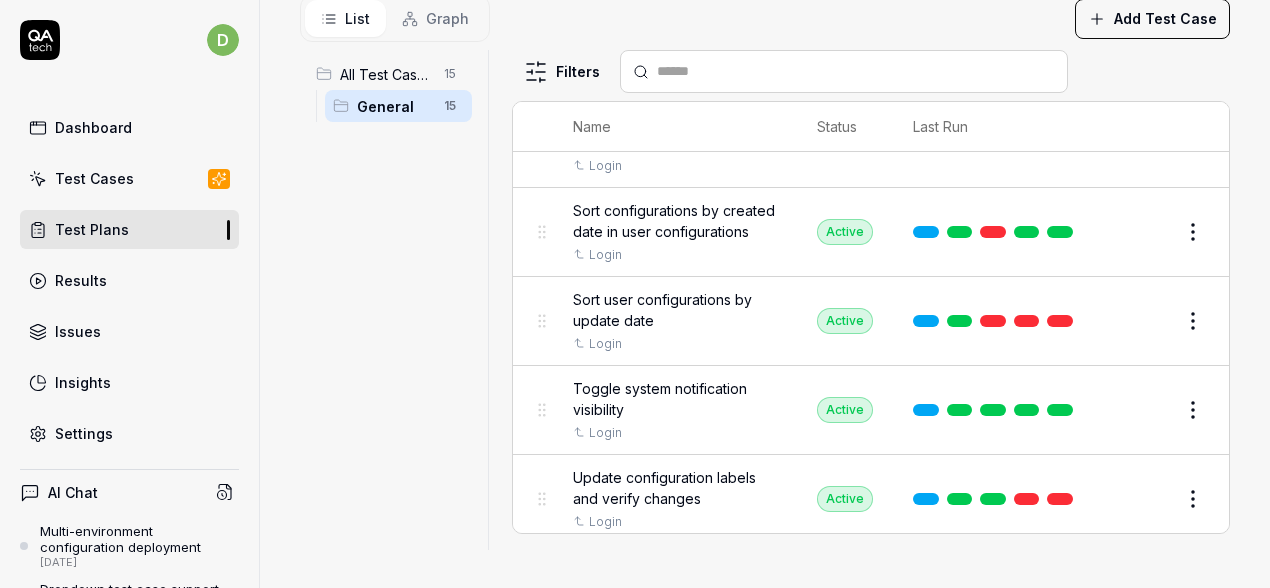 click on "Dashboard" at bounding box center [129, 127] 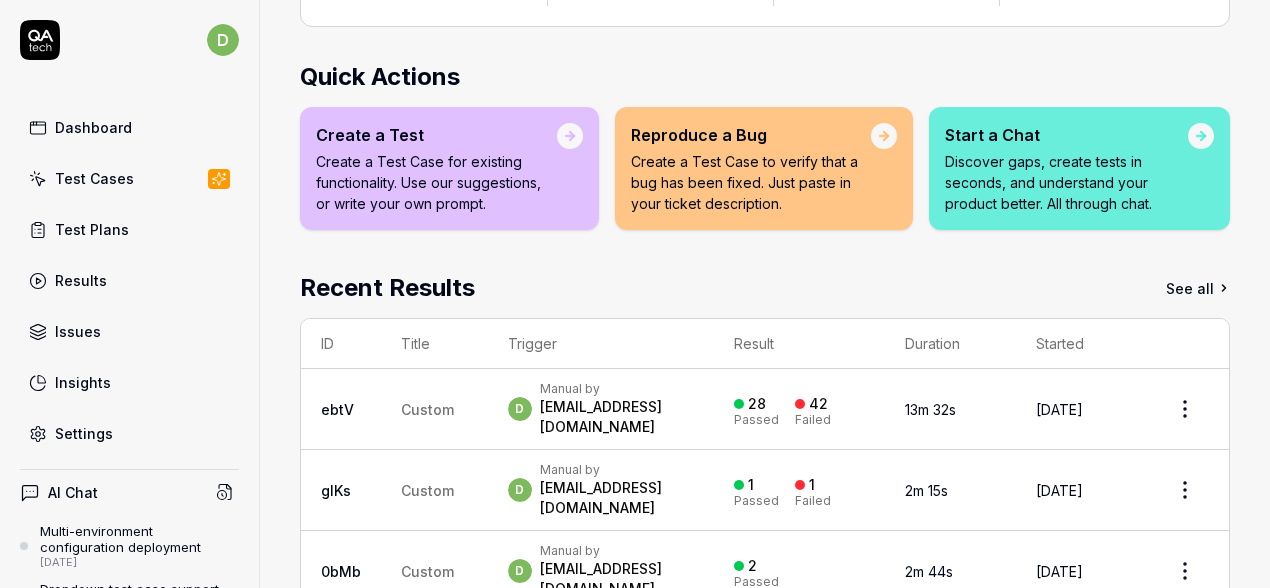 scroll, scrollTop: 371, scrollLeft: 0, axis: vertical 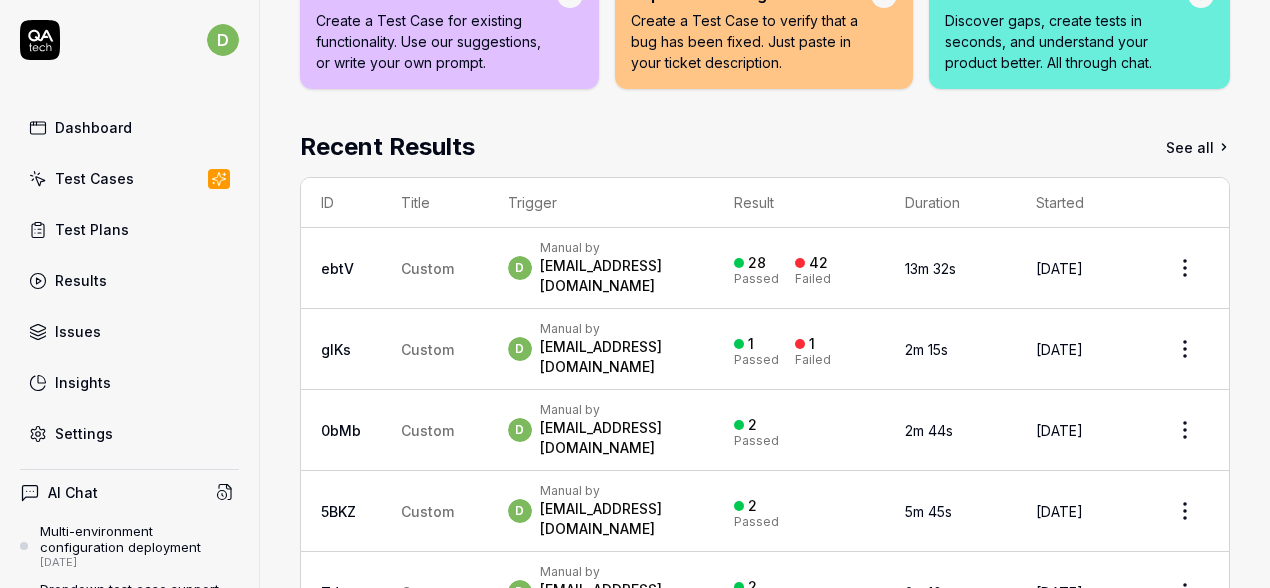 click on "Custom" at bounding box center [427, 268] 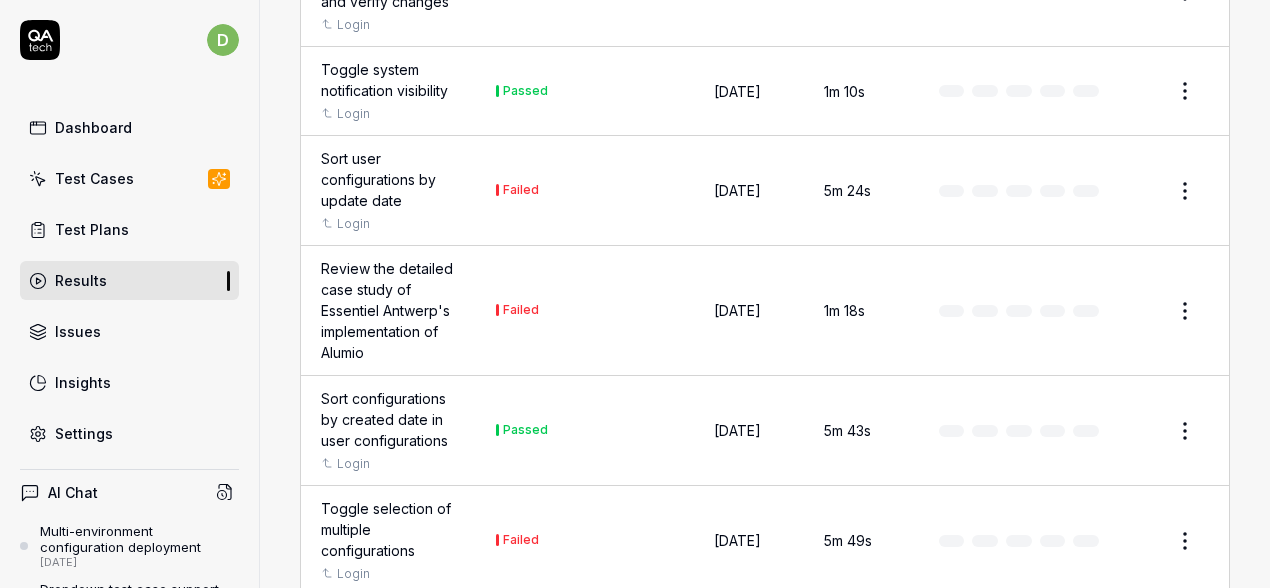 scroll, scrollTop: 3549, scrollLeft: 0, axis: vertical 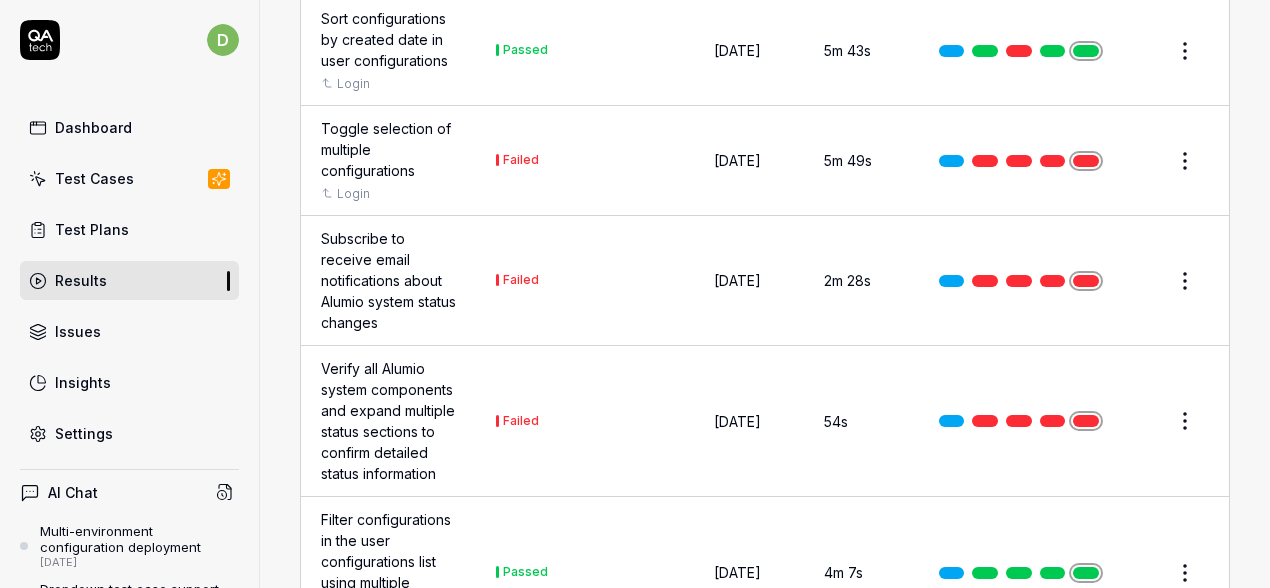 click on "Test Cases" at bounding box center (94, 178) 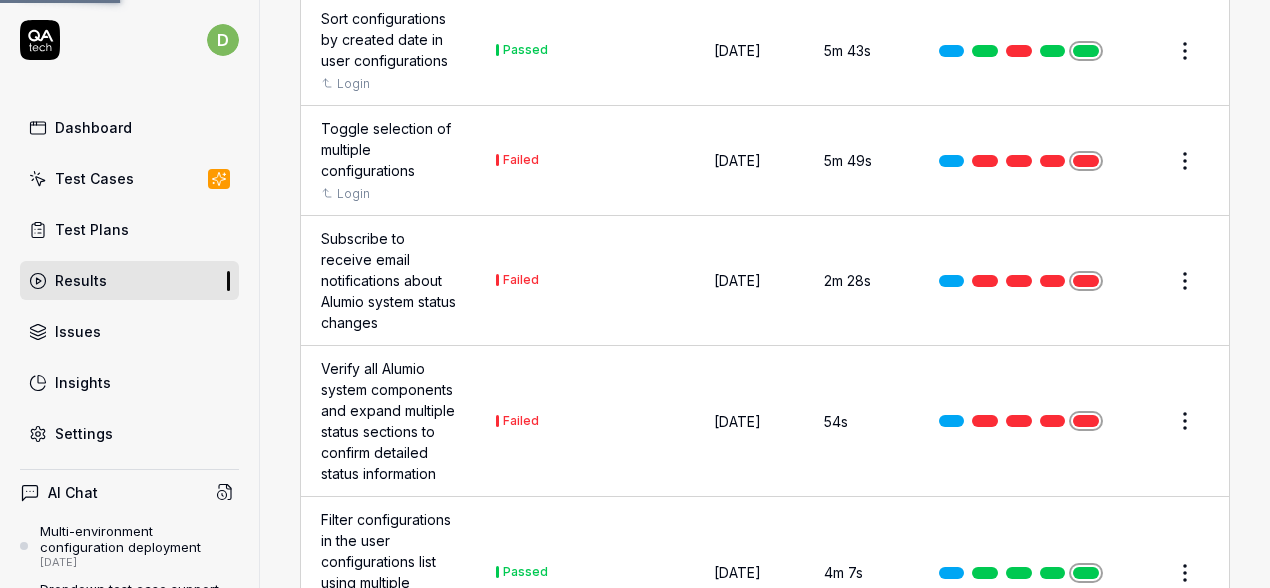 click on "Test Plans" at bounding box center (129, 229) 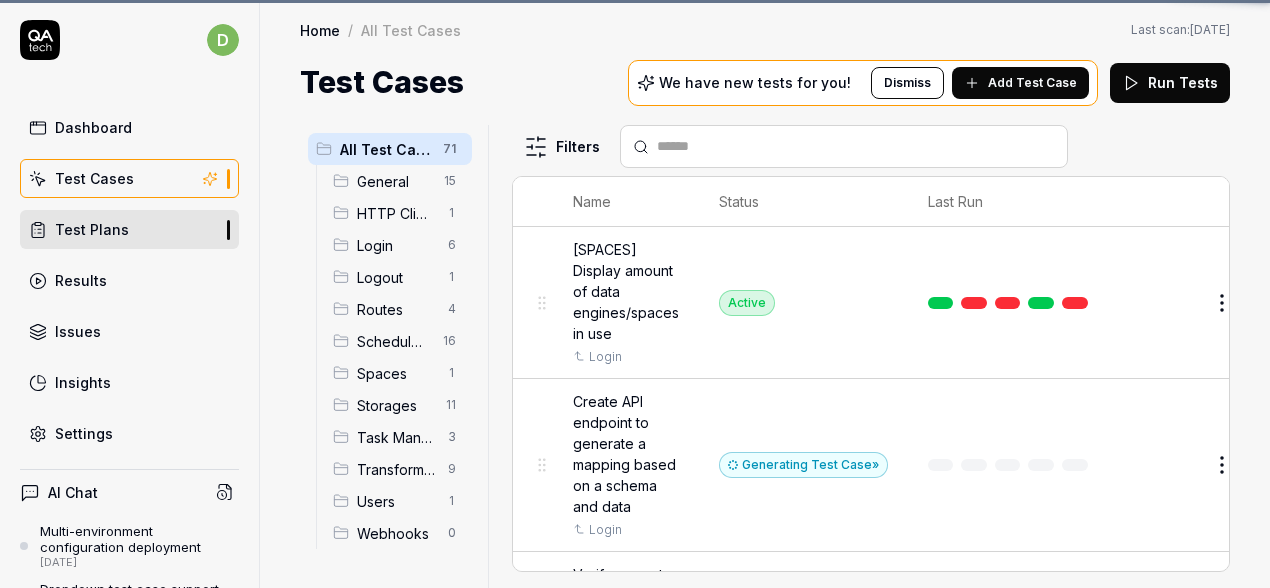 click on "Test Plans" at bounding box center (129, 229) 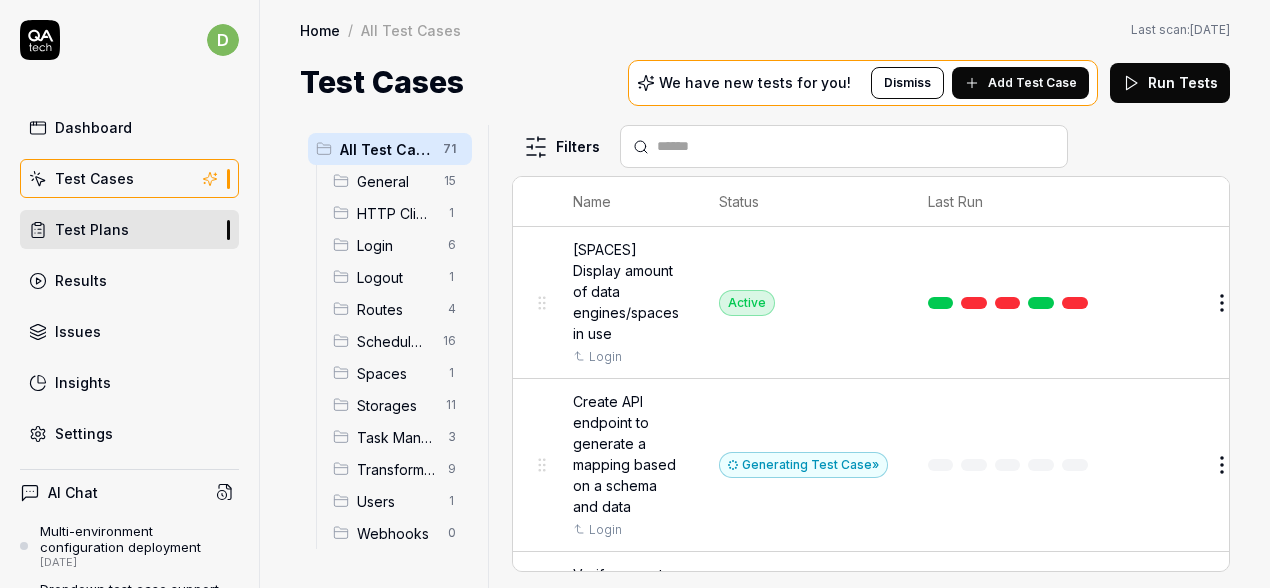 scroll, scrollTop: 0, scrollLeft: 0, axis: both 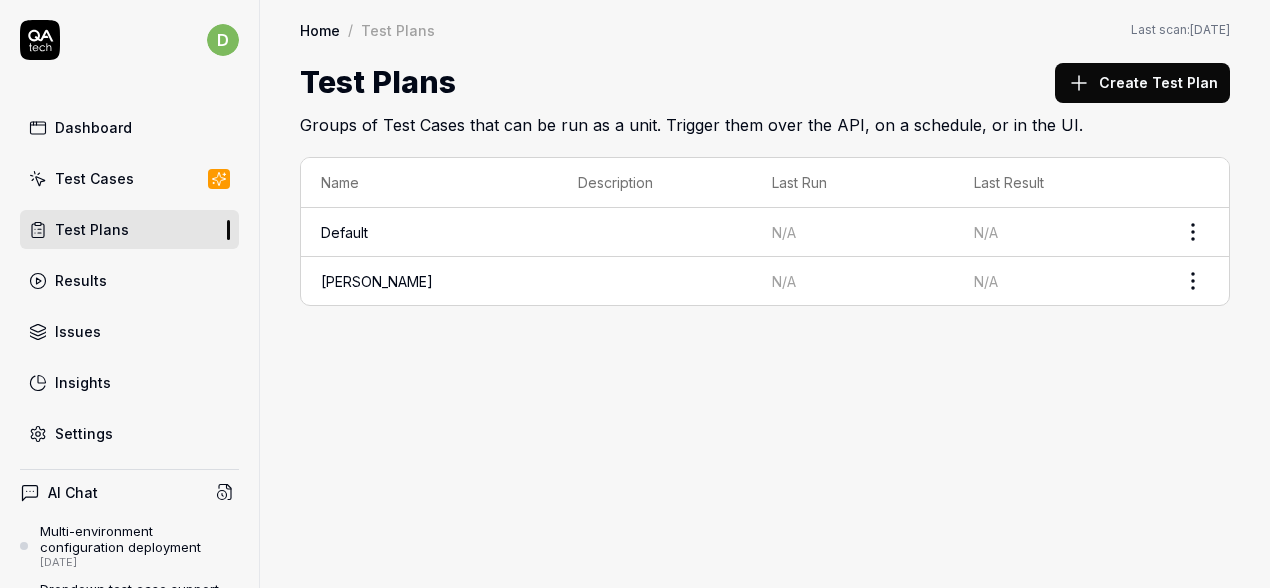 click on "Test Plans" at bounding box center (129, 229) 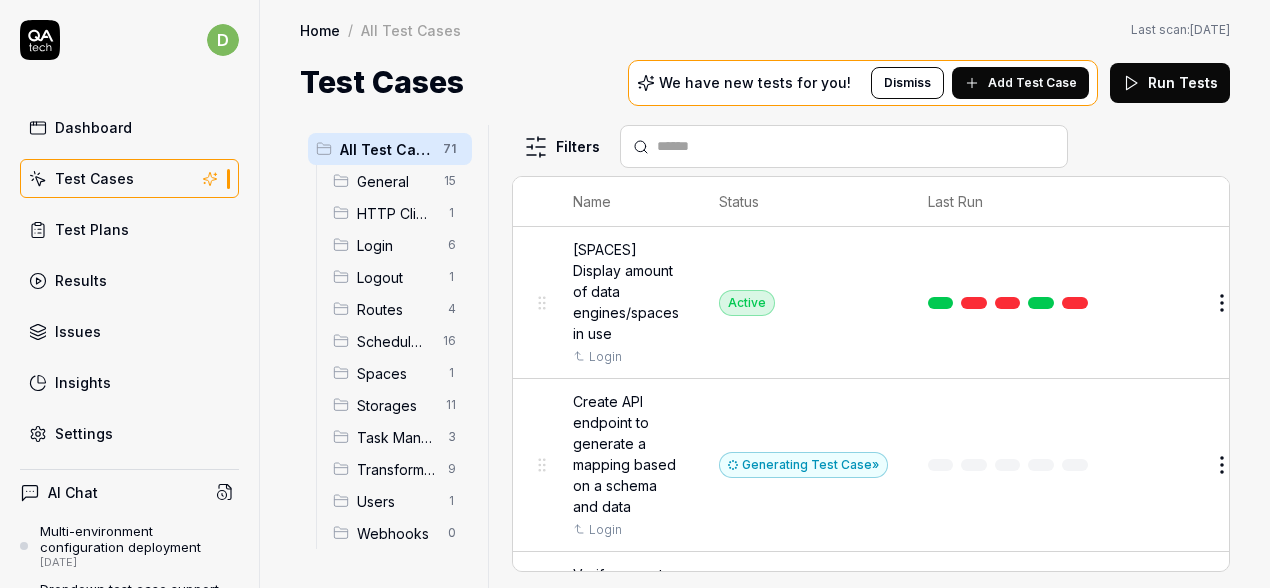 click on "Test Plans" at bounding box center (129, 229) 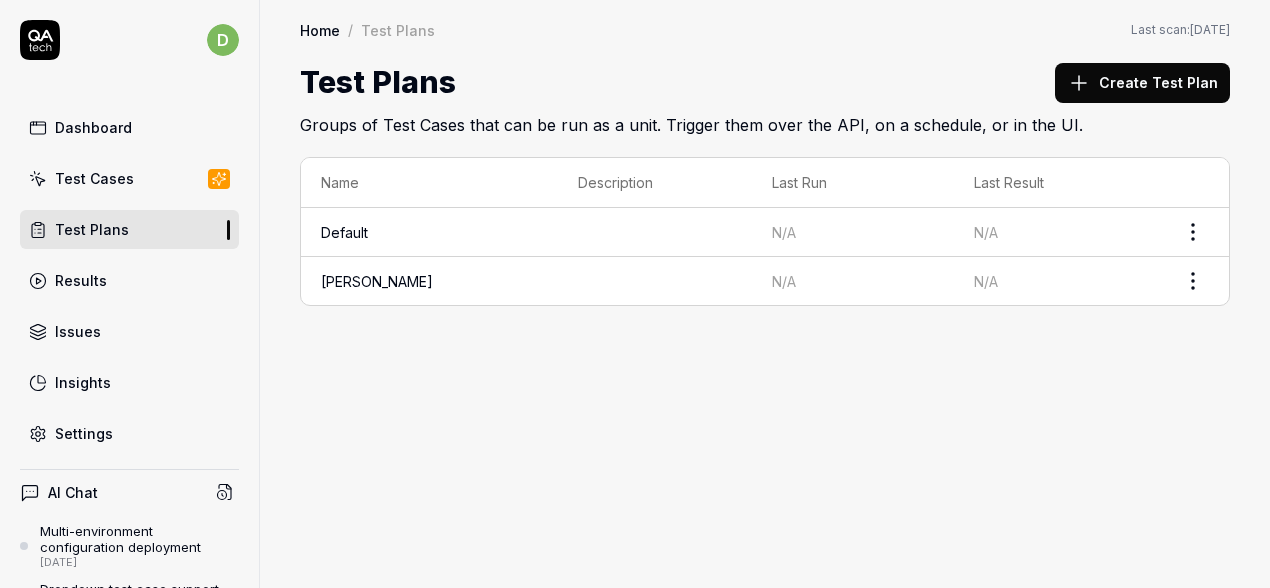 click on "Default" at bounding box center [344, 232] 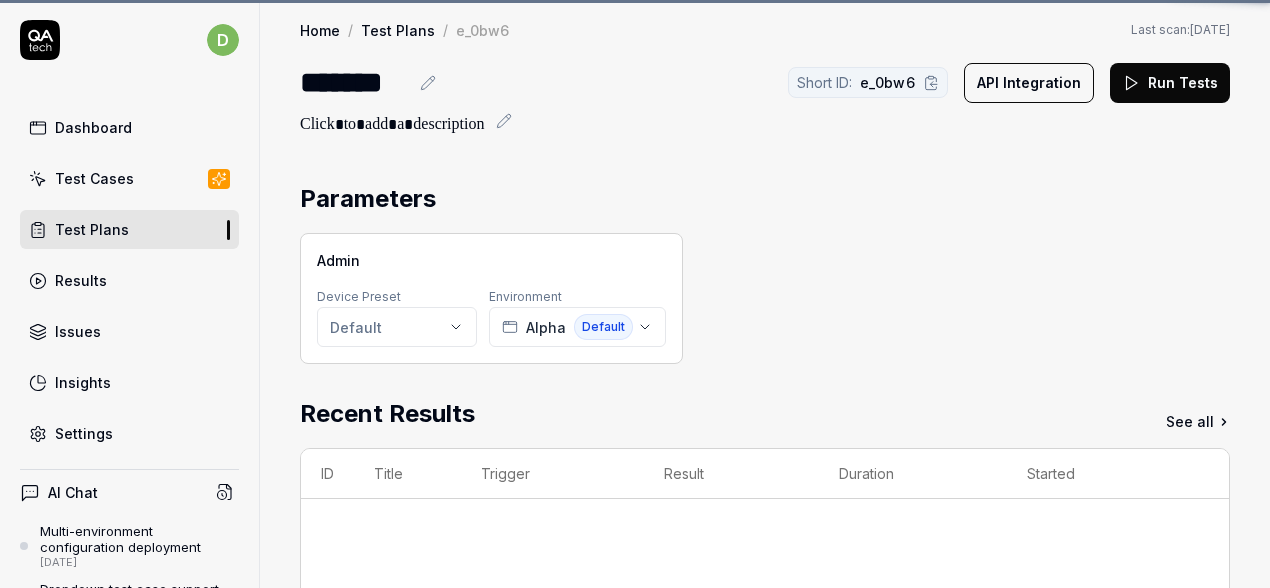 scroll, scrollTop: 556, scrollLeft: 0, axis: vertical 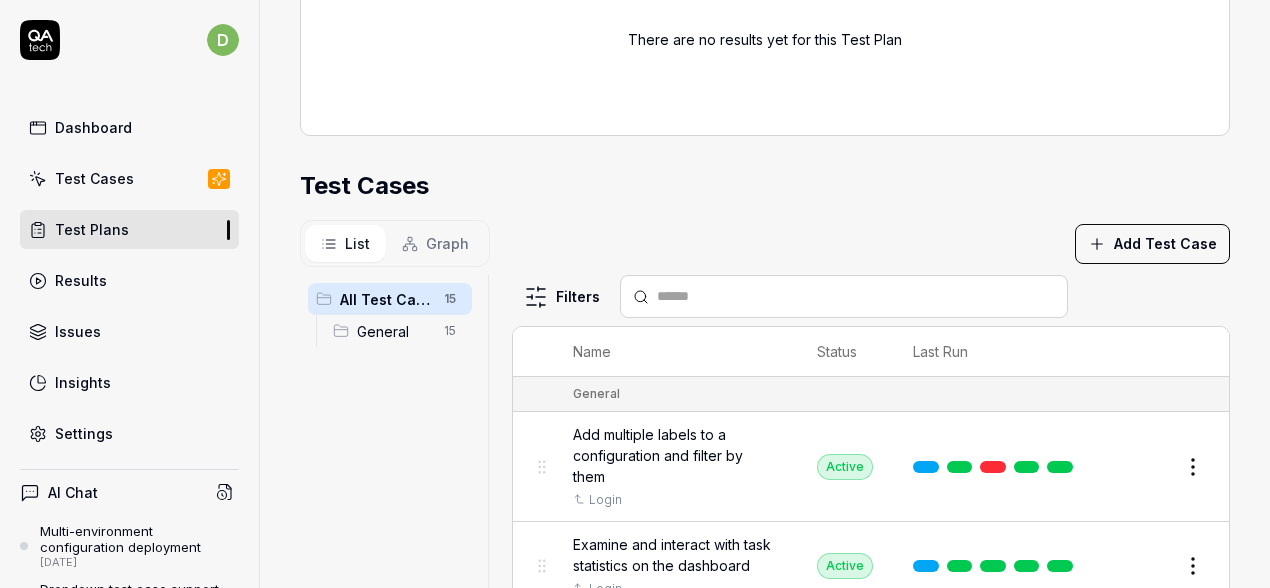 click on "Add Test Case" at bounding box center (1152, 244) 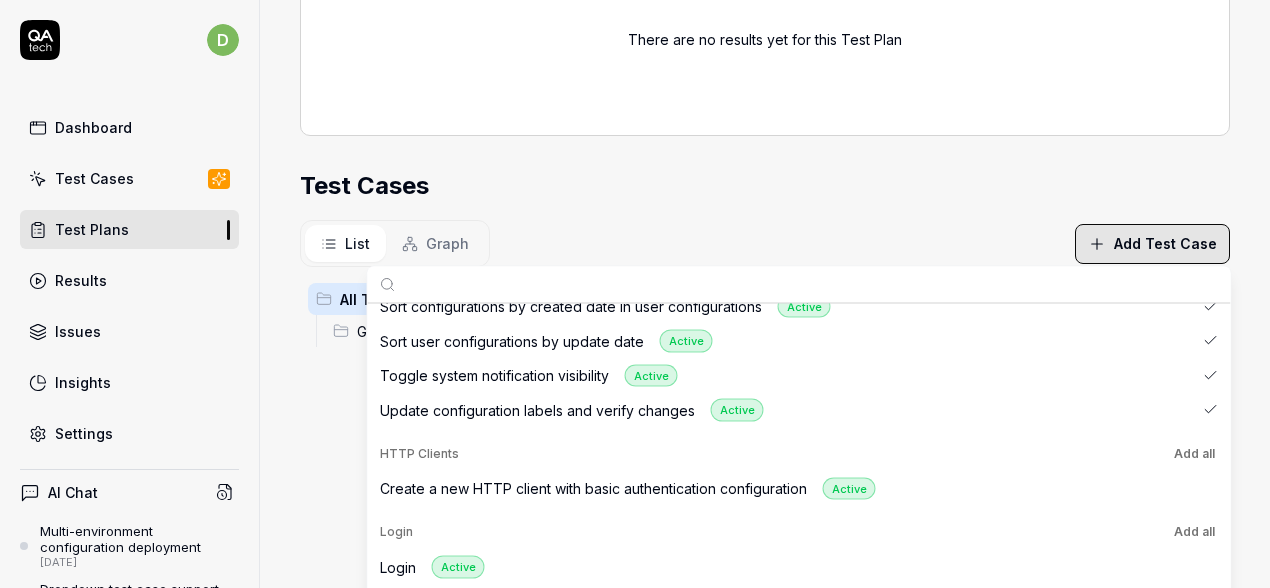 scroll, scrollTop: 481, scrollLeft: 0, axis: vertical 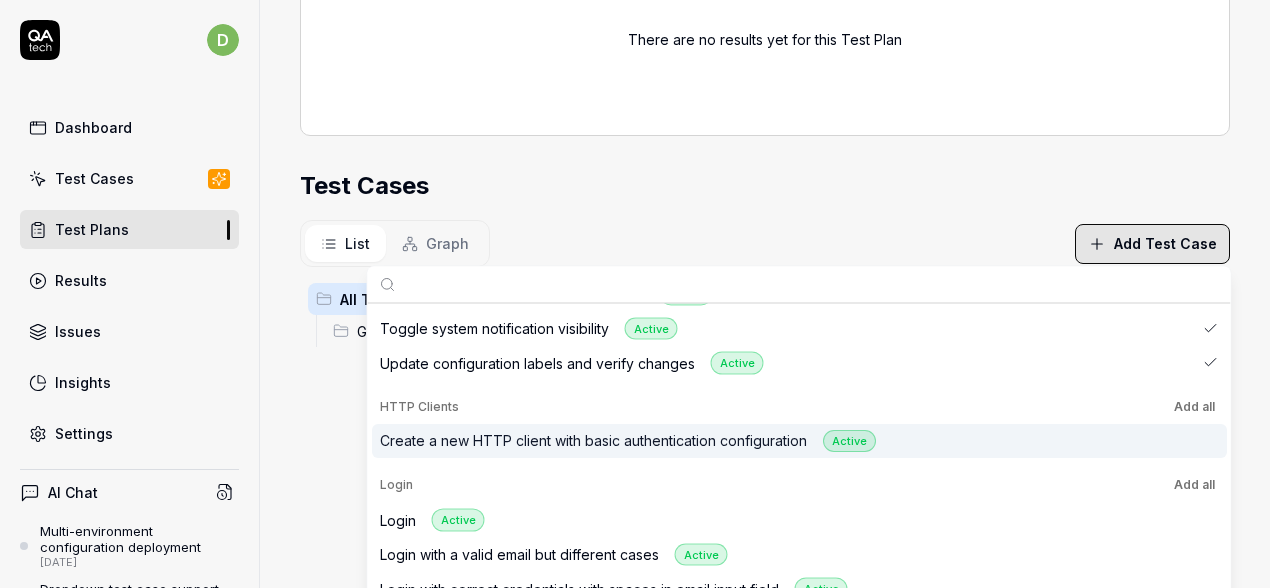 click on "Add all" at bounding box center [1194, 406] 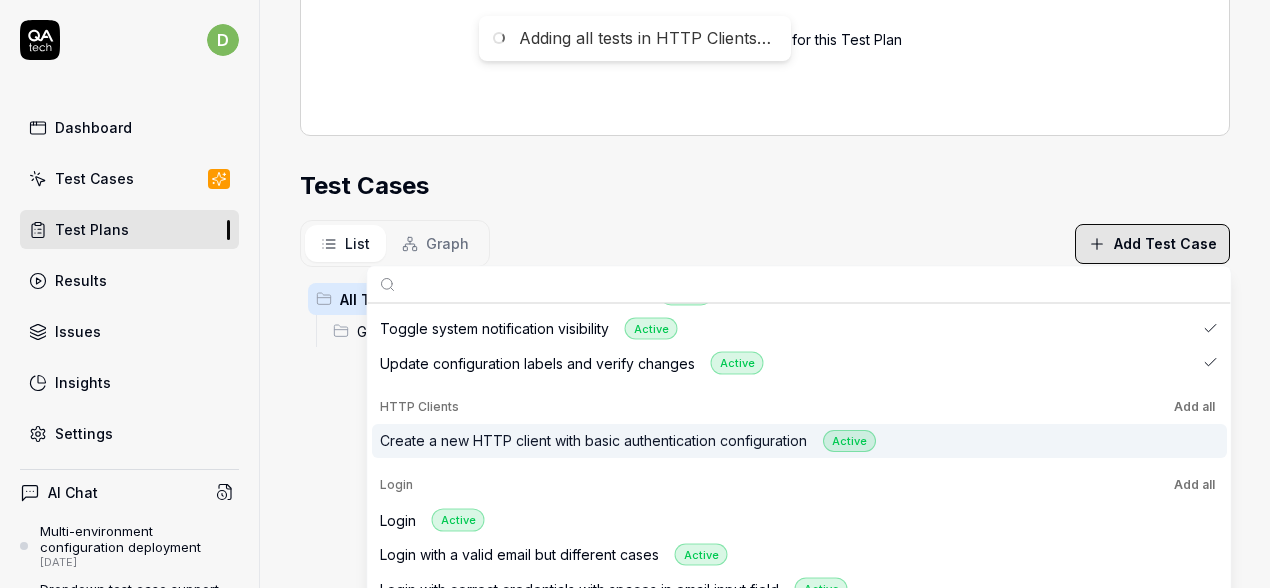click on "Add all" at bounding box center [1194, 485] 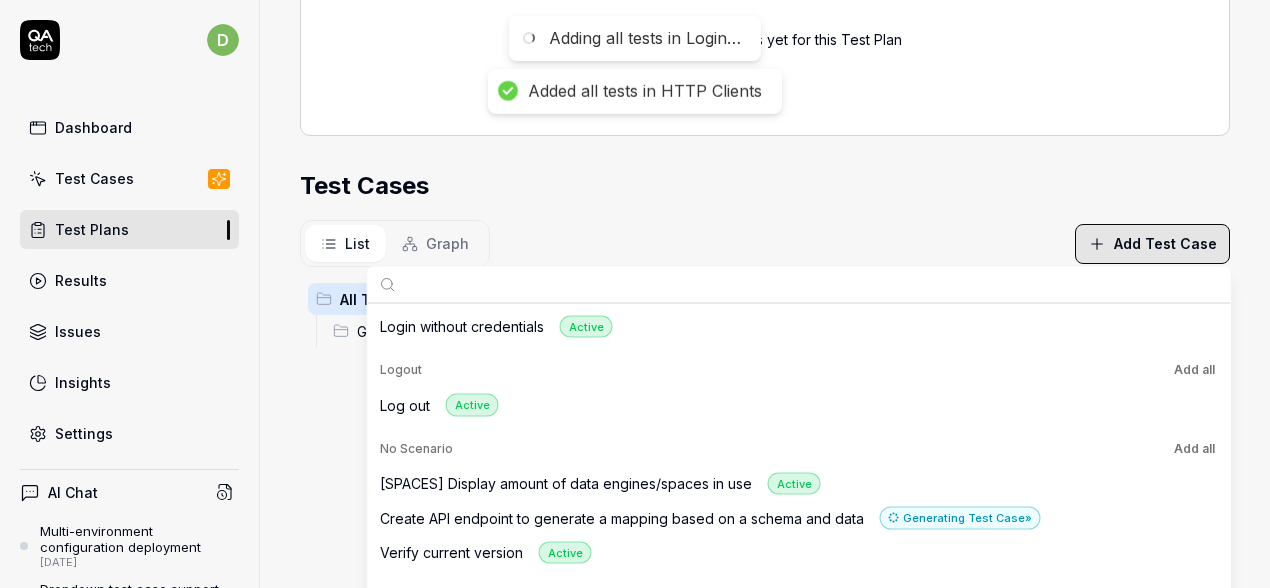 scroll, scrollTop: 827, scrollLeft: 0, axis: vertical 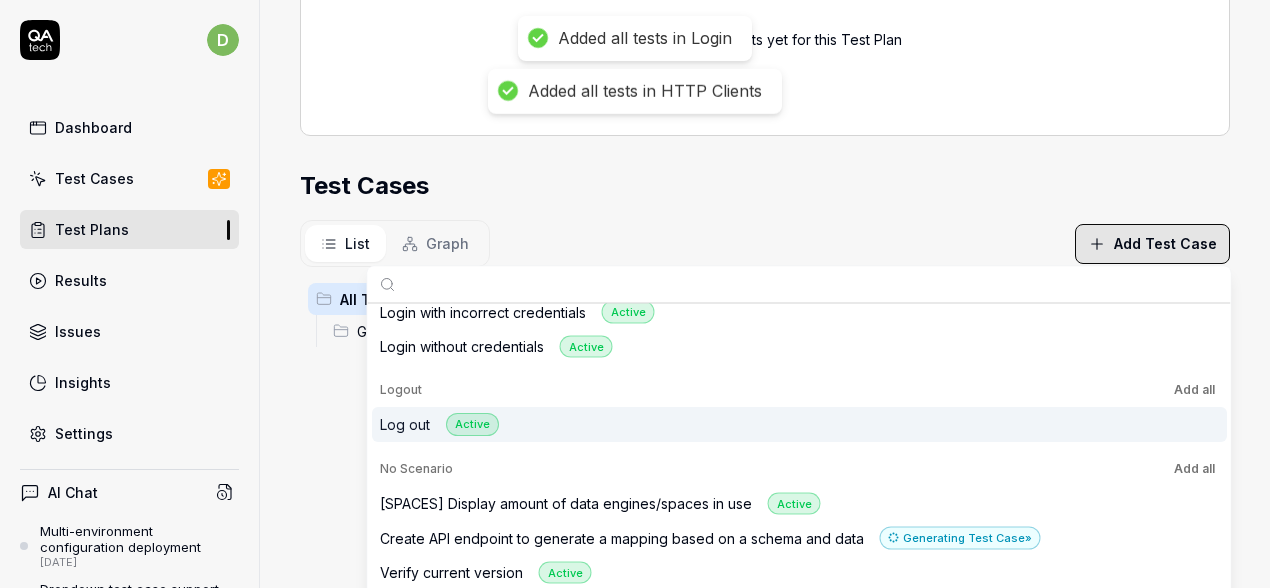 click on "Add all" at bounding box center (1194, 390) 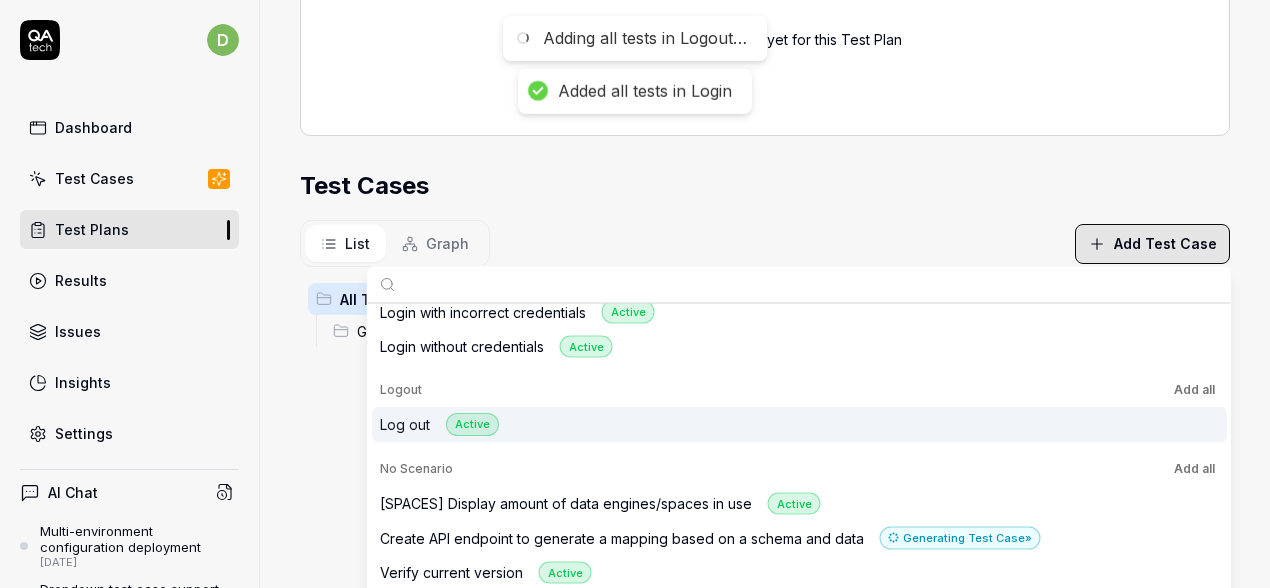 click on "Add all" at bounding box center [1194, 468] 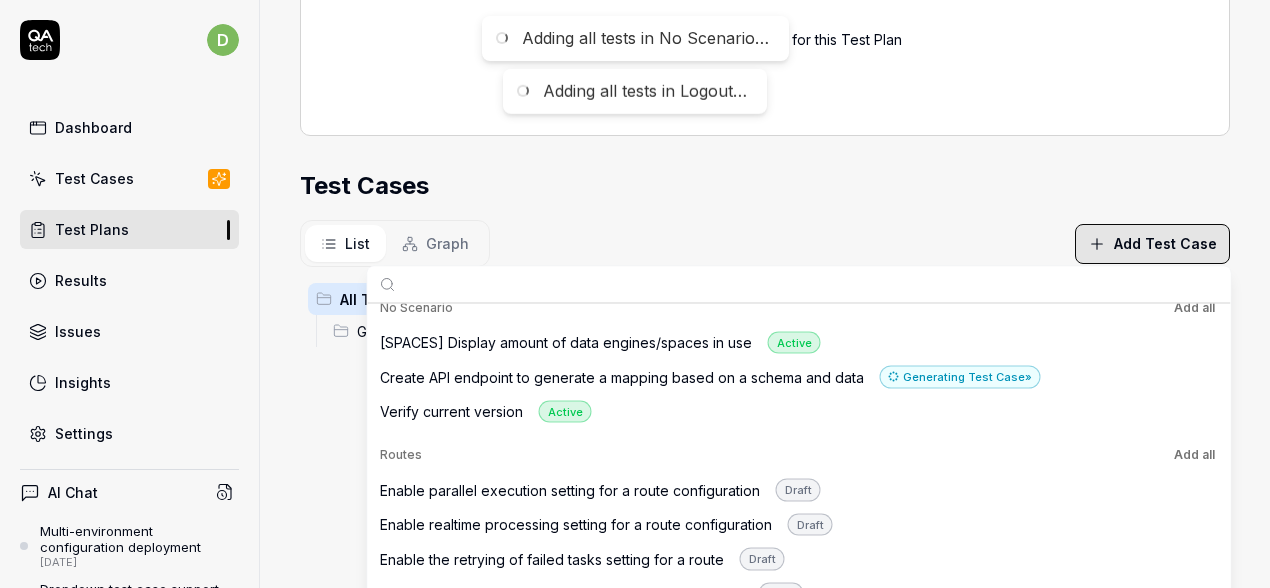 scroll, scrollTop: 1118, scrollLeft: 0, axis: vertical 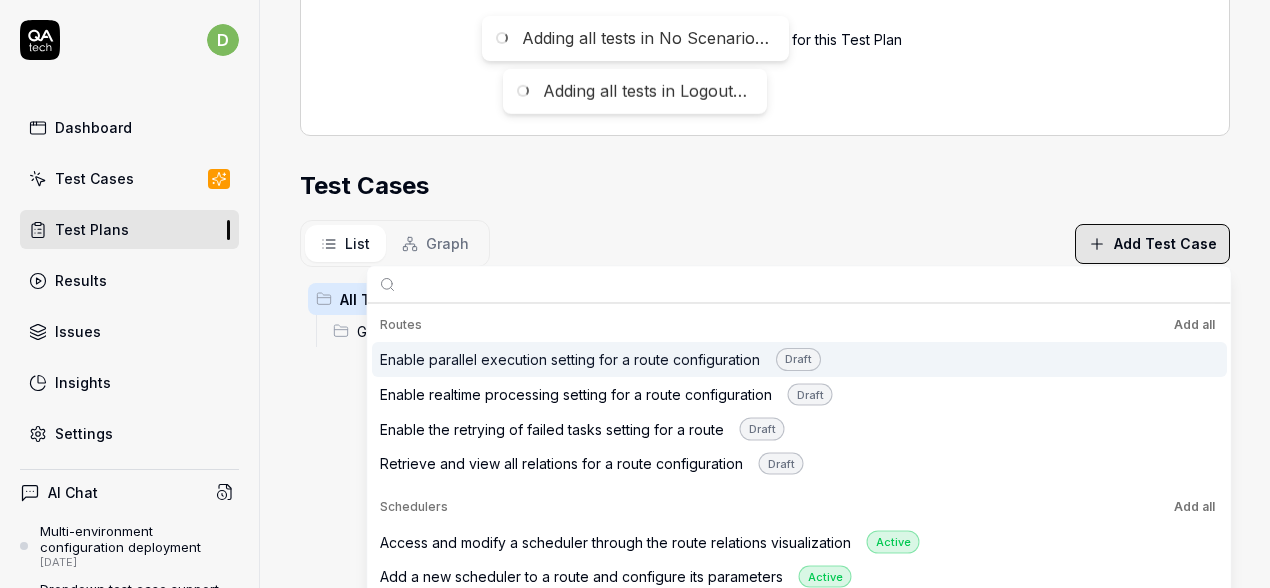 click on "Add all" at bounding box center [1194, 325] 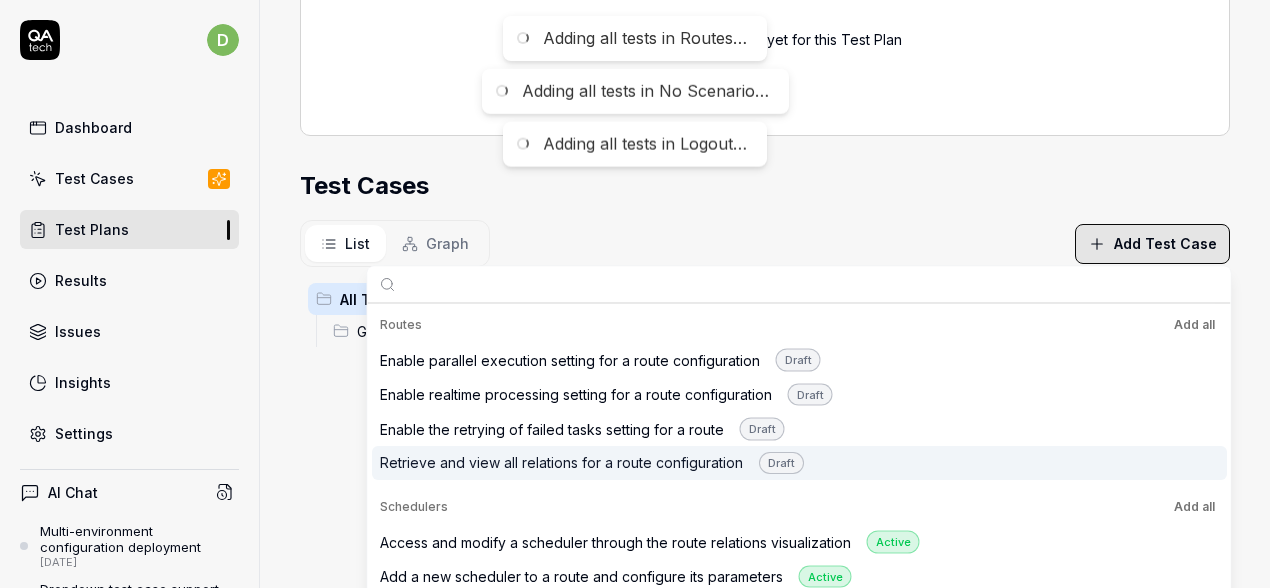click on "Add all" at bounding box center [1194, 507] 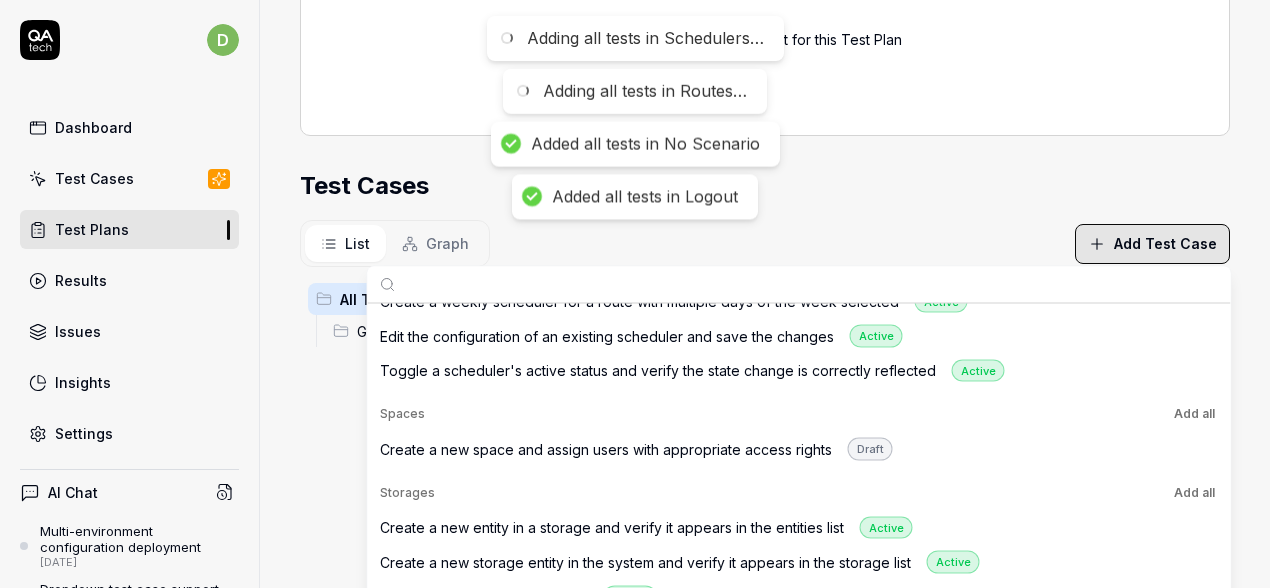 scroll, scrollTop: 1806, scrollLeft: 0, axis: vertical 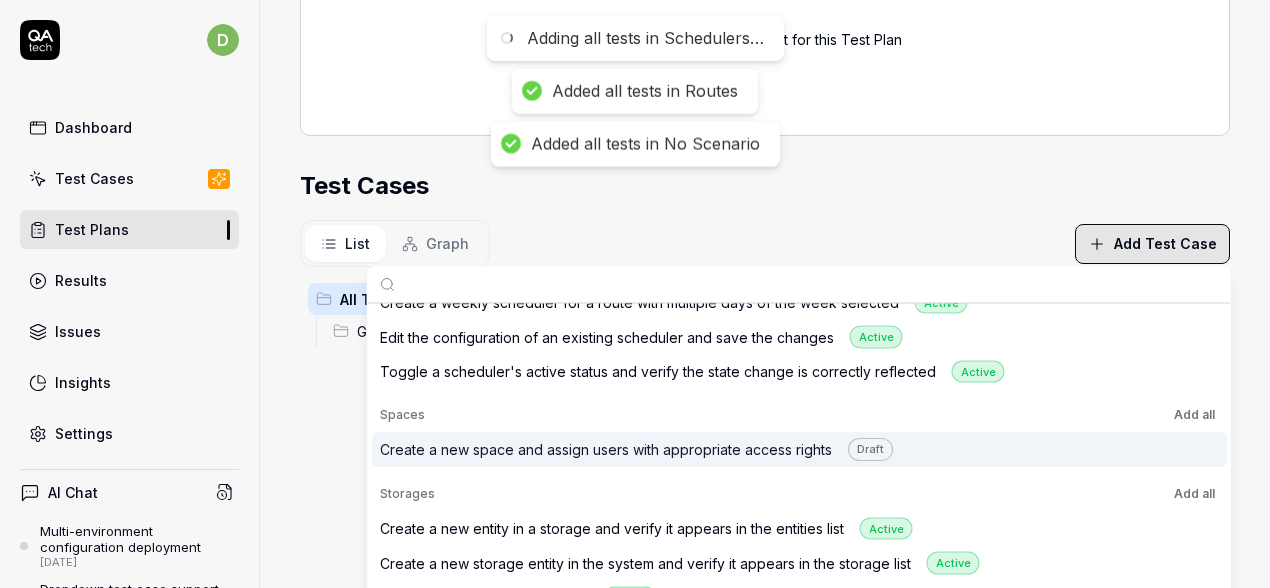 click on "Add all" at bounding box center [1194, 415] 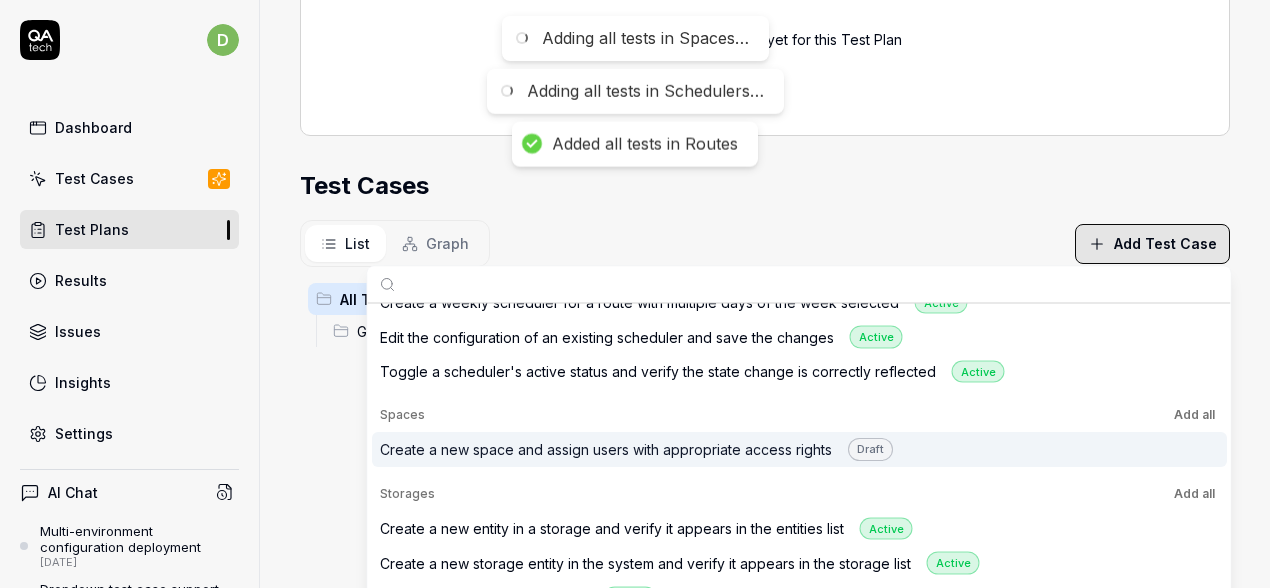 click on "Add all" at bounding box center (1194, 493) 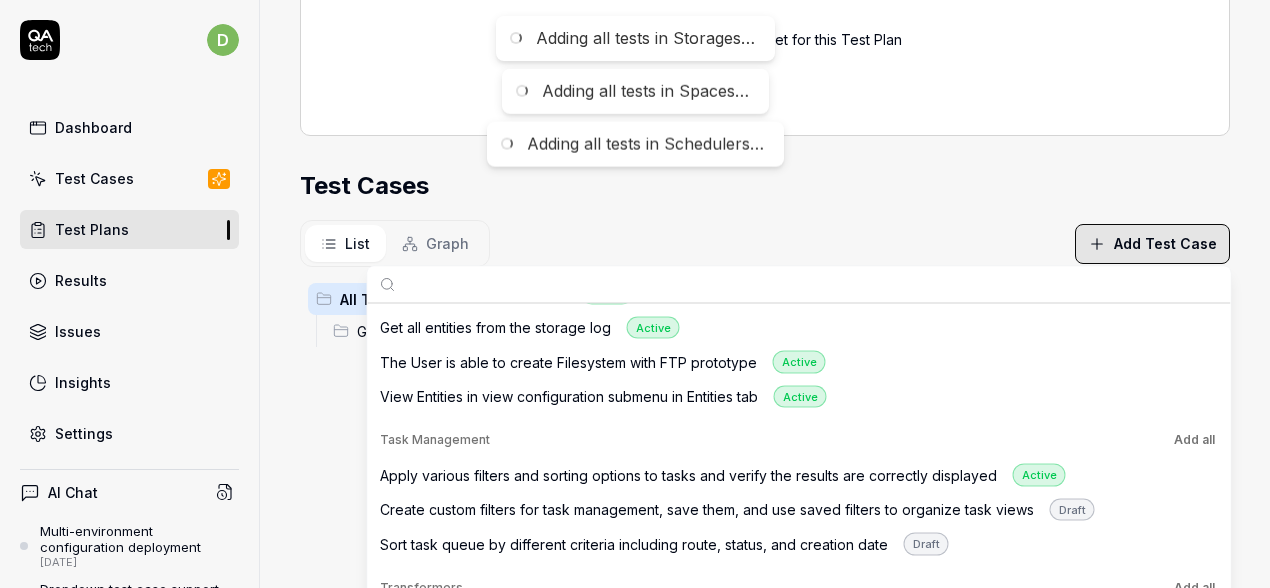 scroll, scrollTop: 2315, scrollLeft: 0, axis: vertical 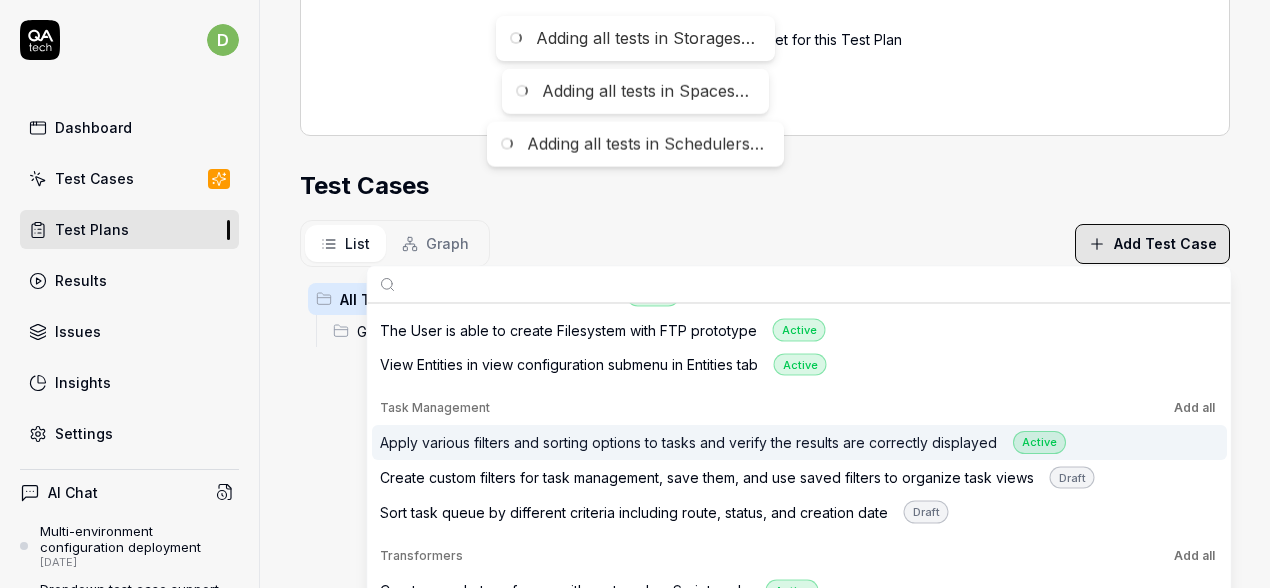 click on "Add all" at bounding box center (1194, 408) 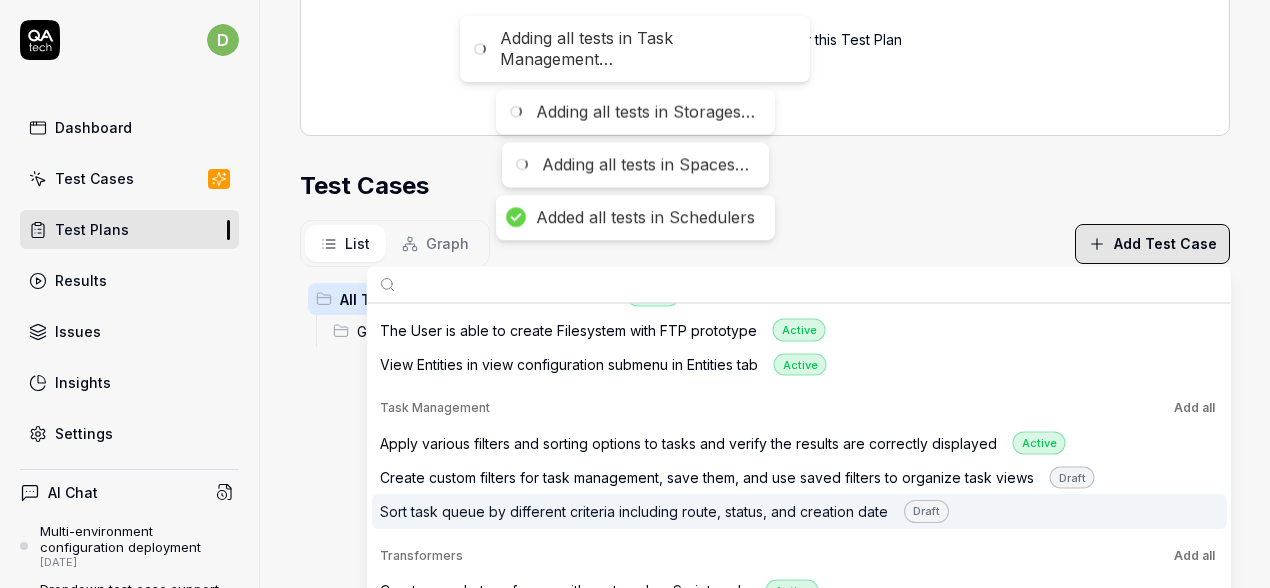 click on "Add all" at bounding box center (1194, 555) 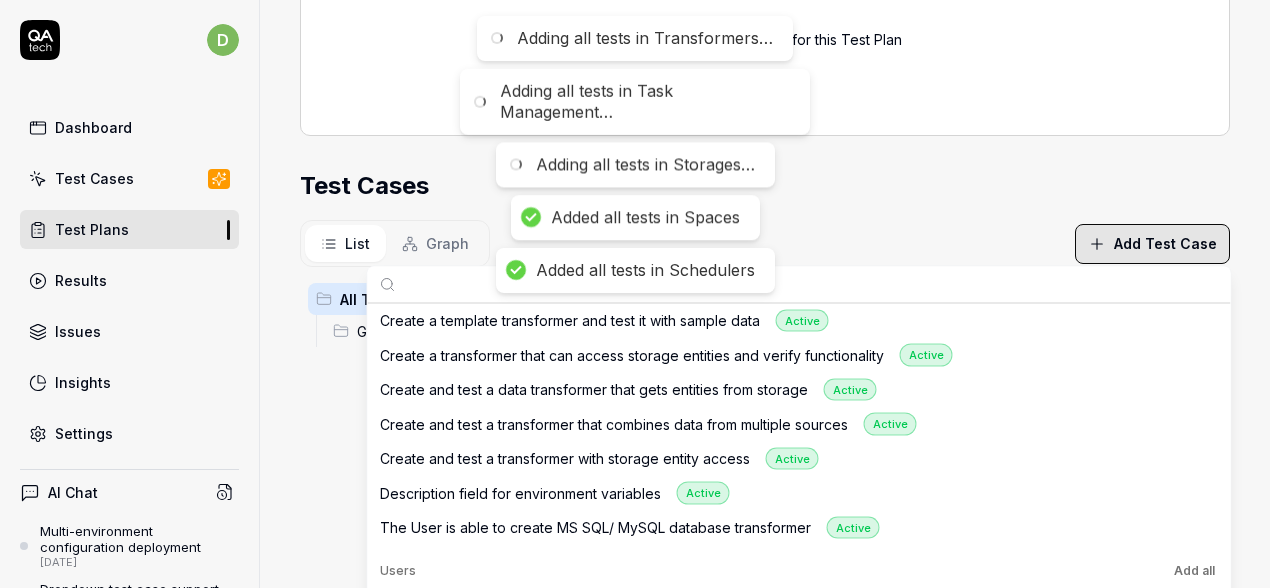 scroll, scrollTop: 2677, scrollLeft: 0, axis: vertical 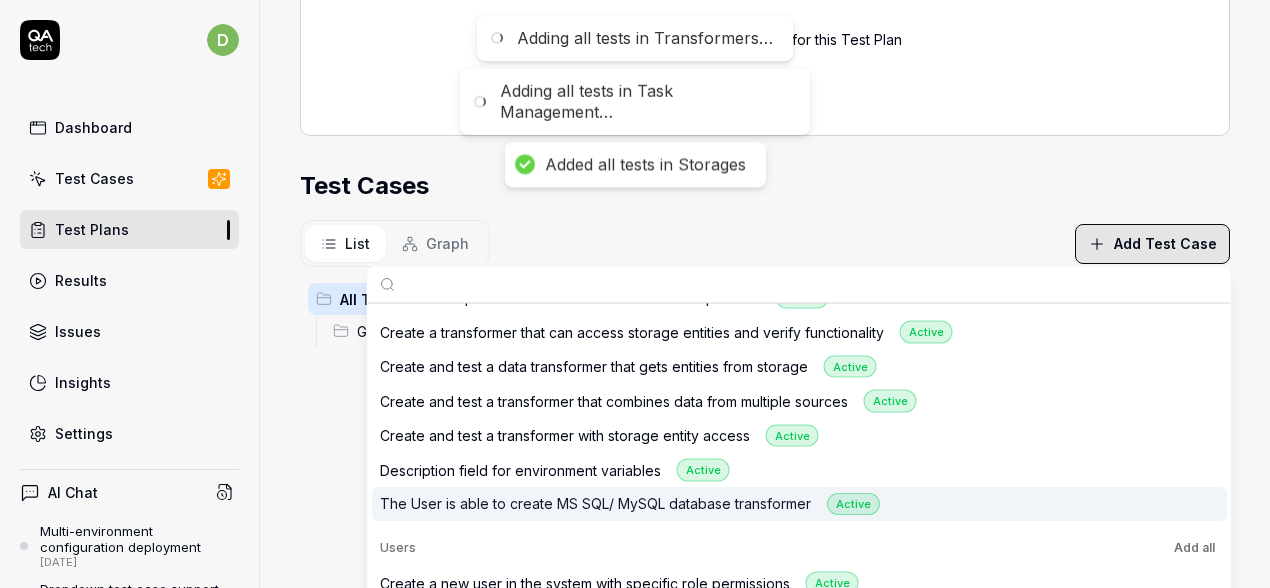click on "Add all" at bounding box center (1194, 548) 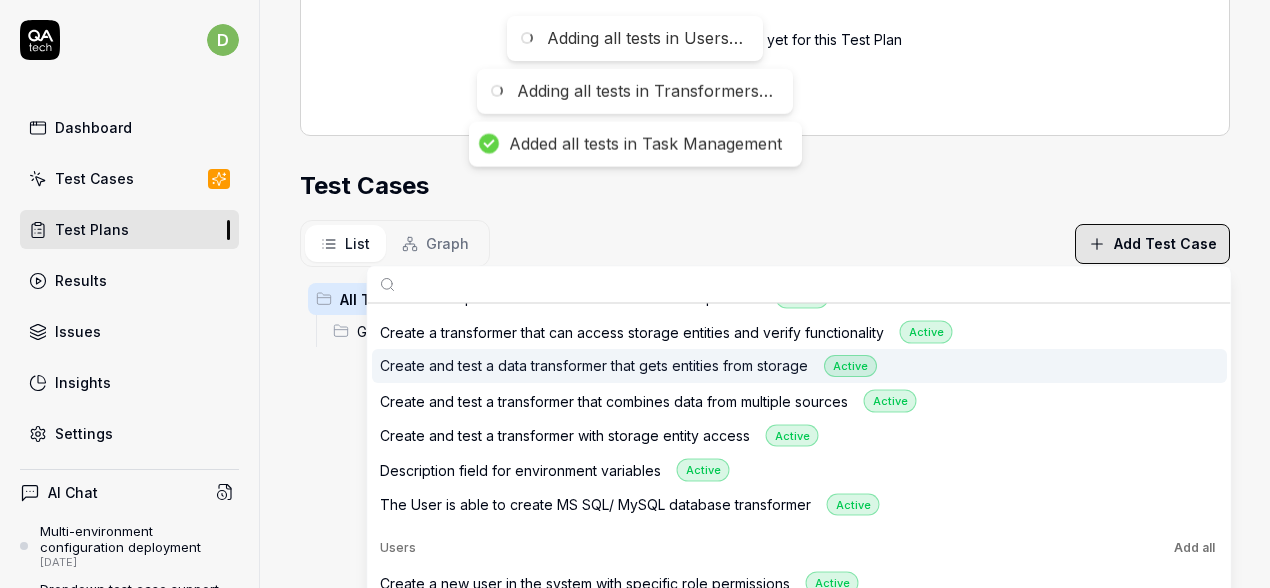 click on "All Test Cases 61 General 15" at bounding box center [390, 513] 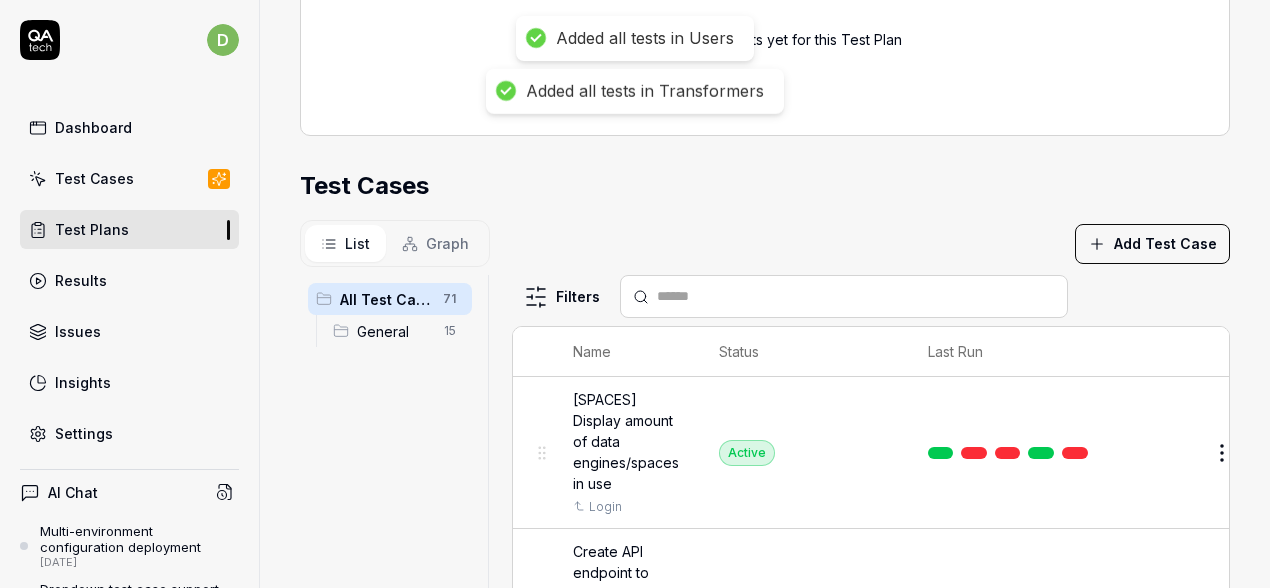 click on "Test Plans" at bounding box center (129, 229) 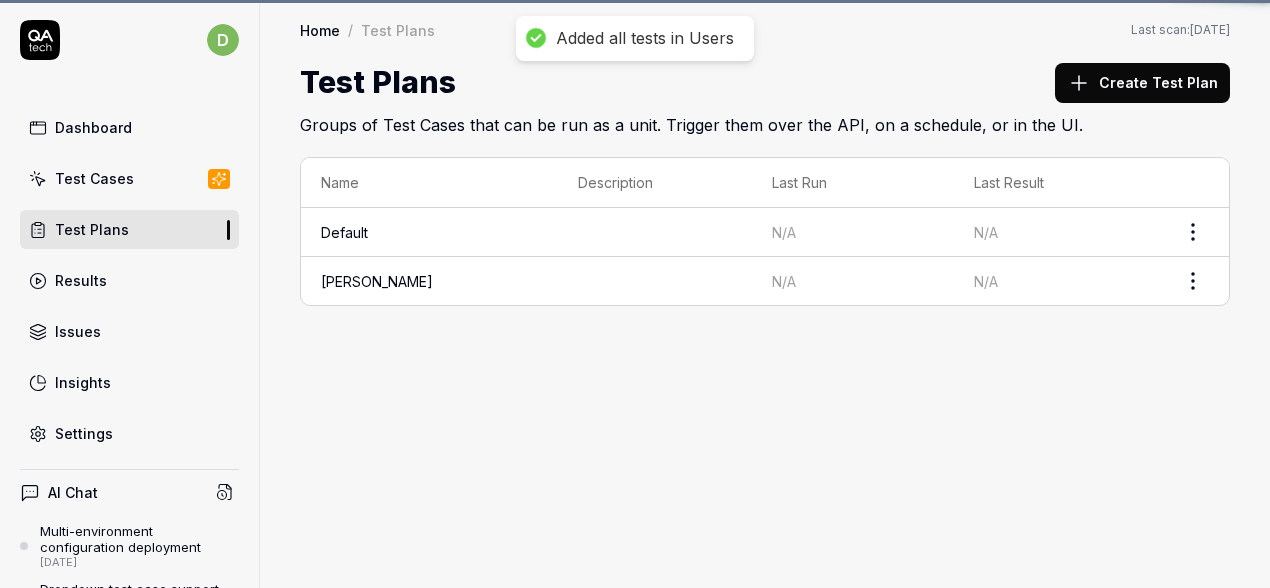 scroll, scrollTop: 0, scrollLeft: 0, axis: both 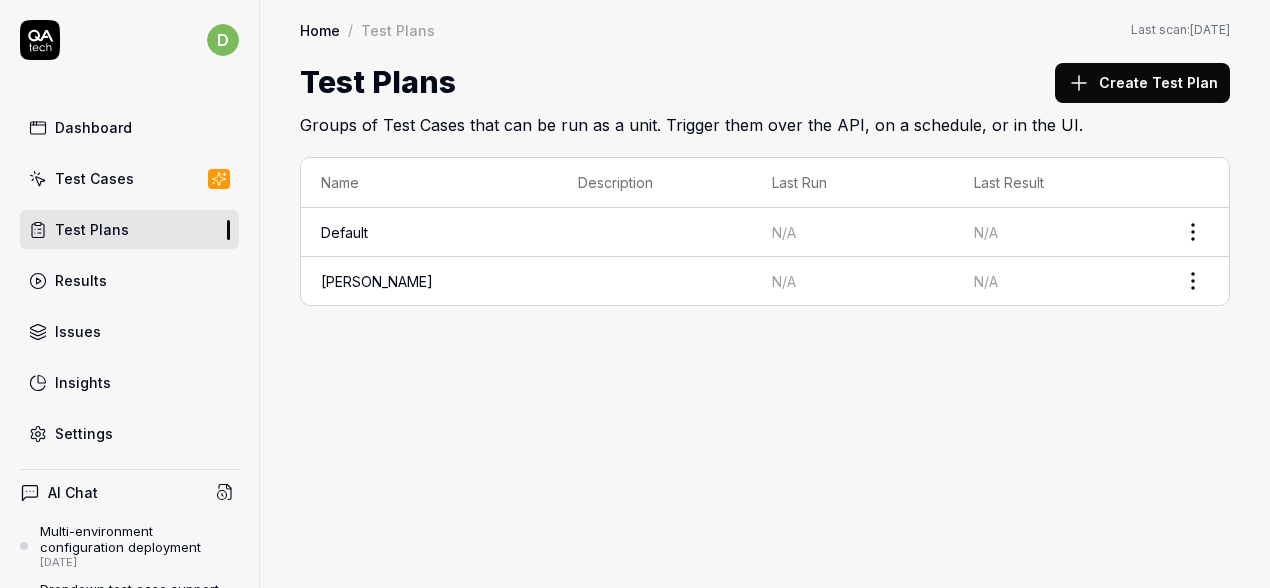 click on "[PERSON_NAME]" at bounding box center [377, 281] 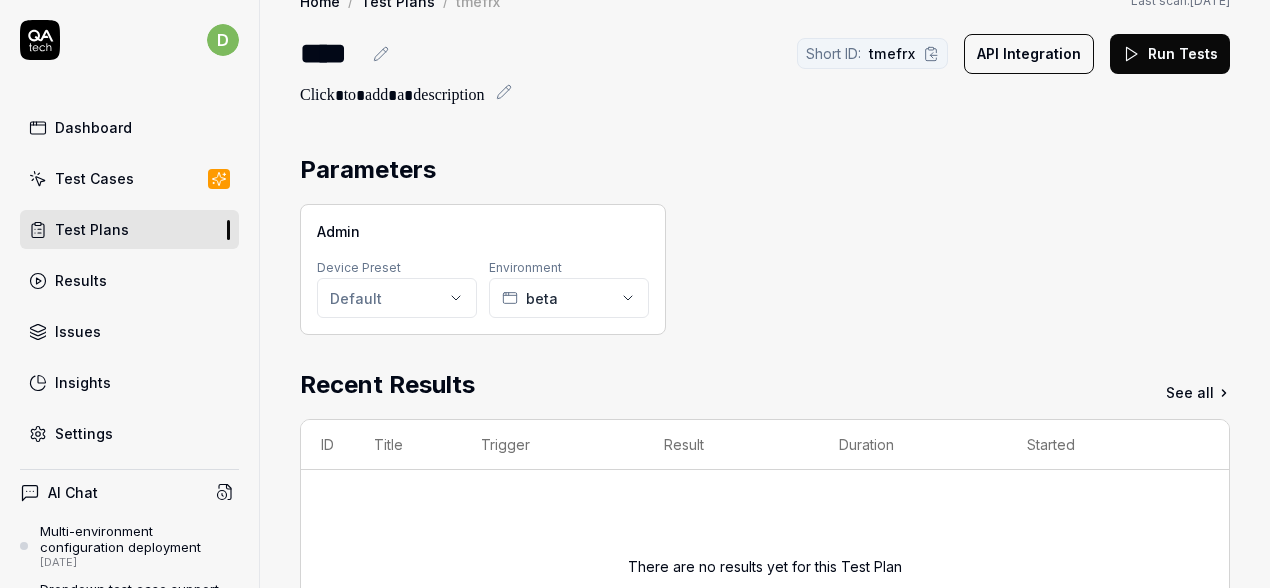 scroll, scrollTop: 0, scrollLeft: 0, axis: both 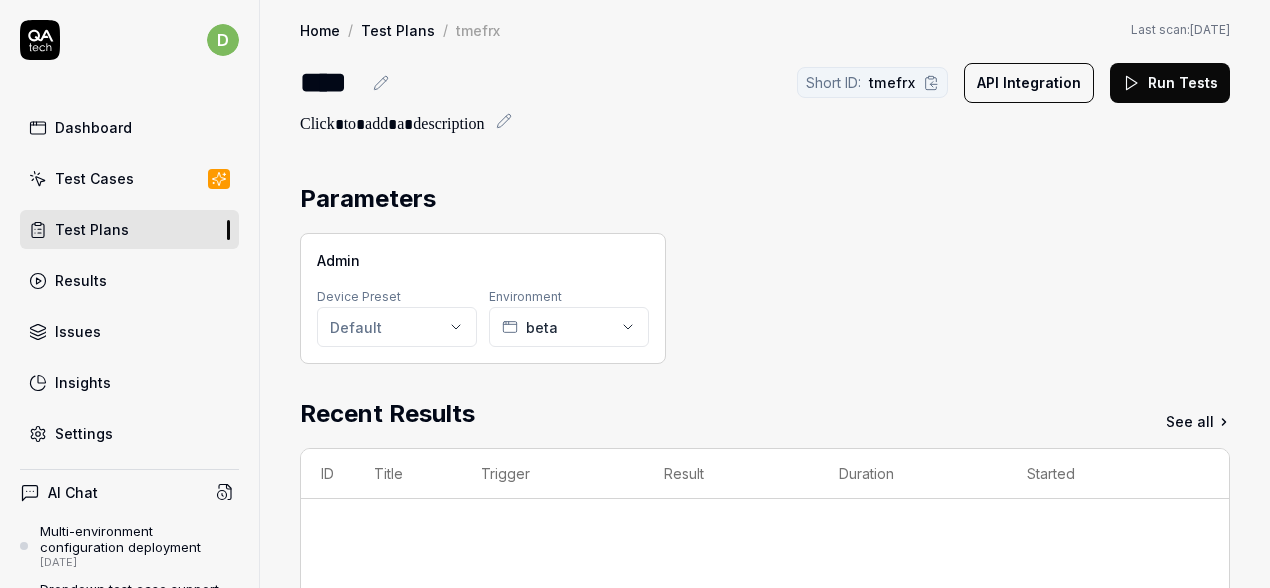 click 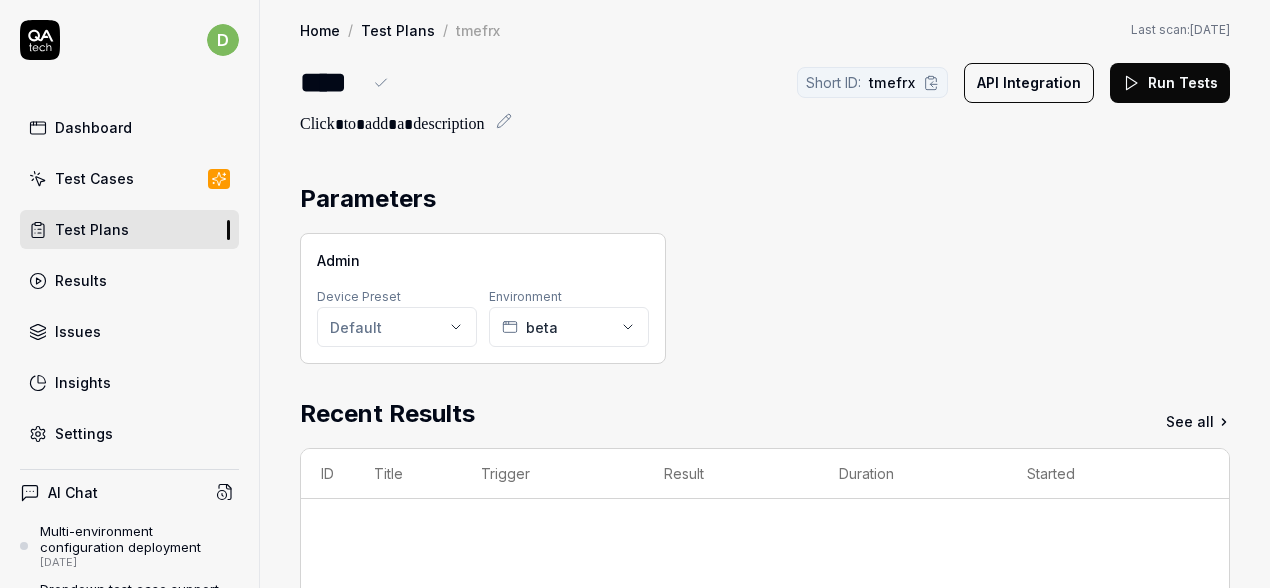 type 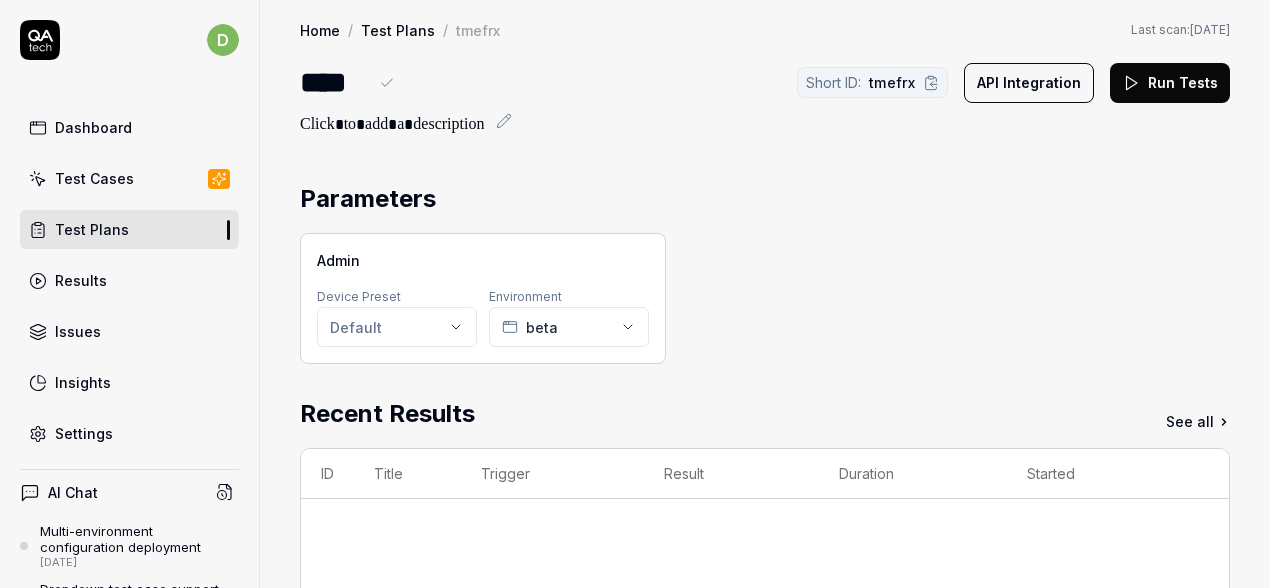 click on "Parameters" at bounding box center (765, 199) 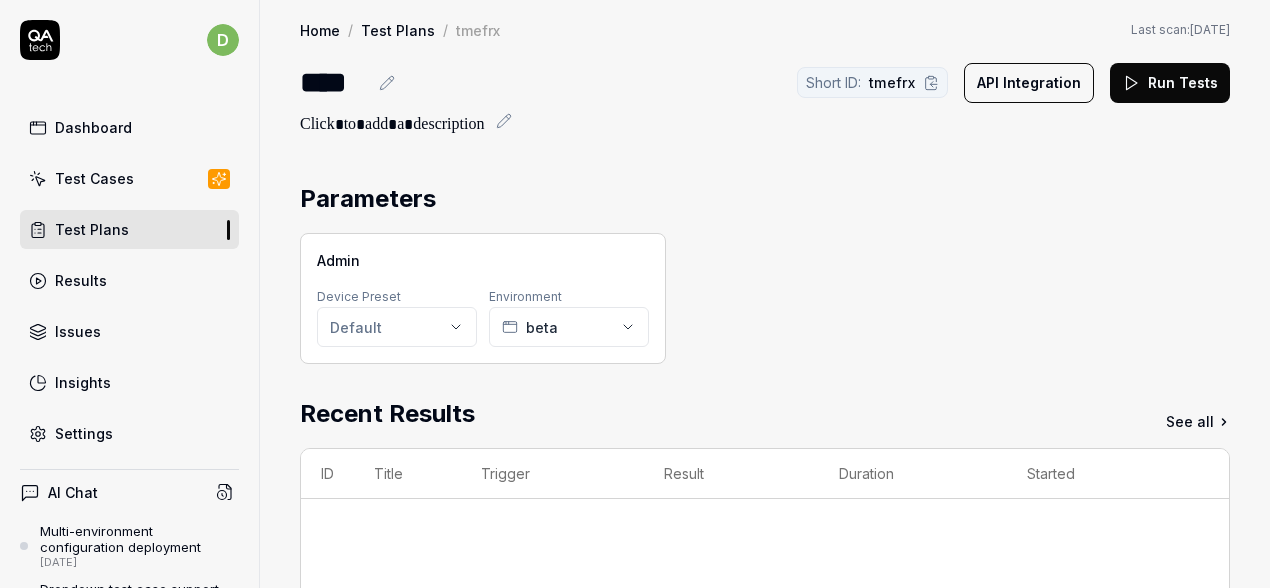 click on "Test Plans" at bounding box center (129, 229) 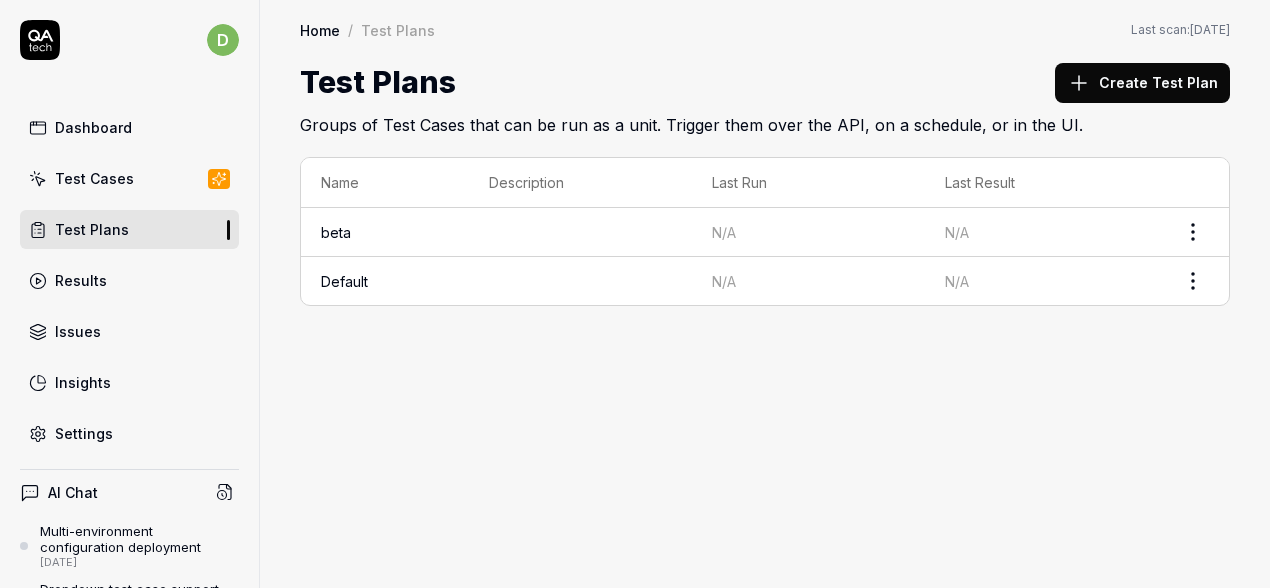 click on "Default" at bounding box center [344, 281] 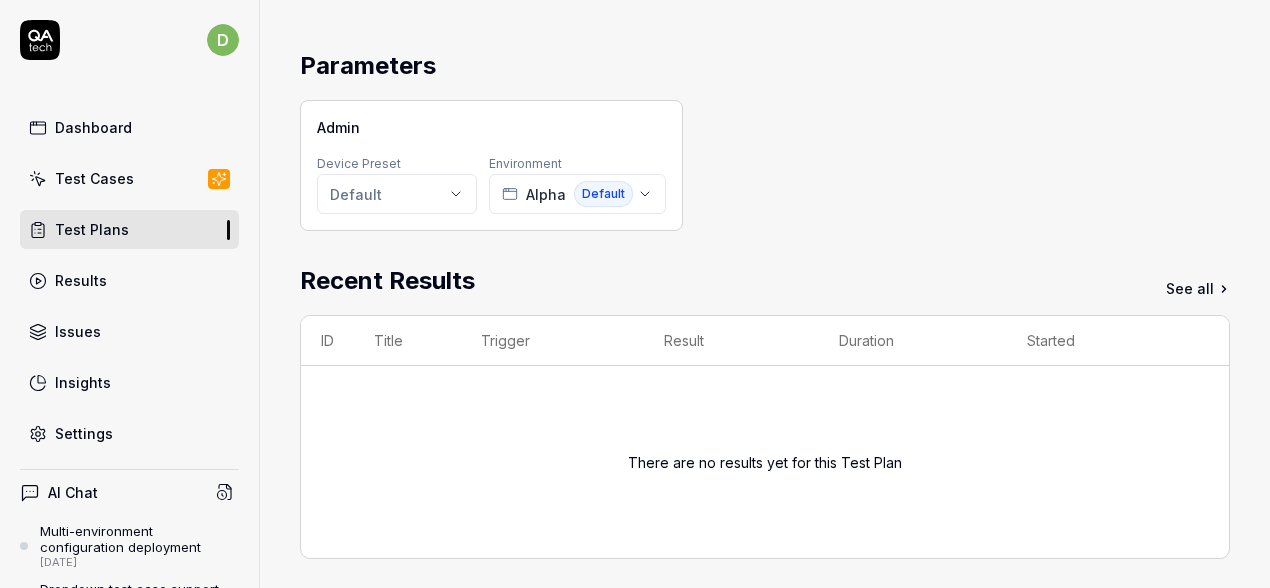 scroll, scrollTop: 0, scrollLeft: 0, axis: both 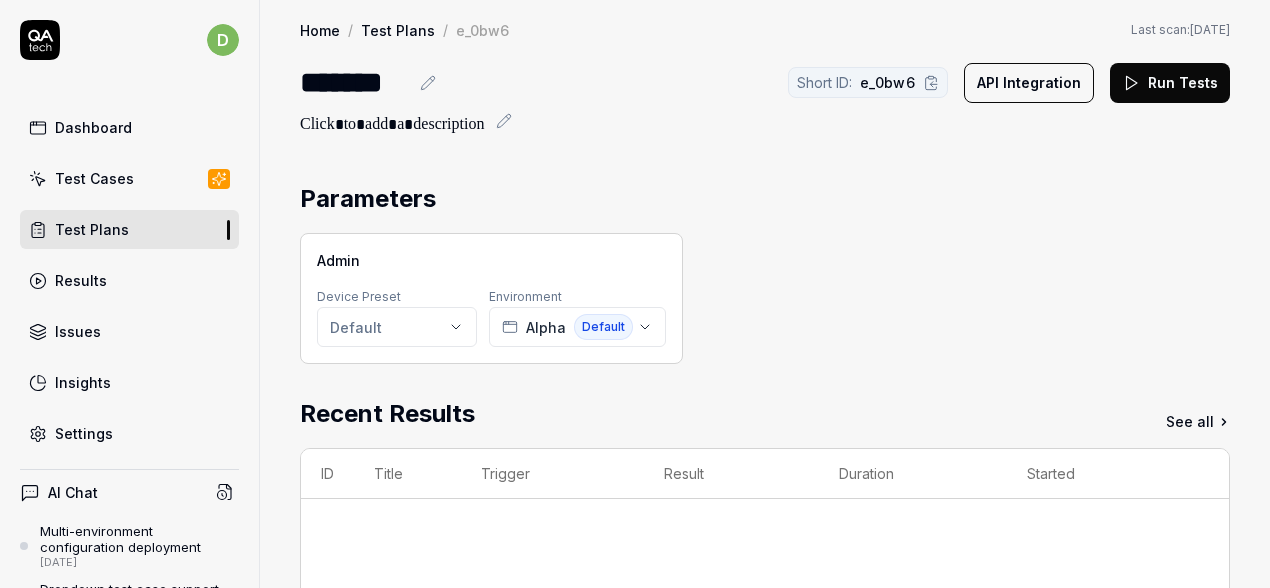 click 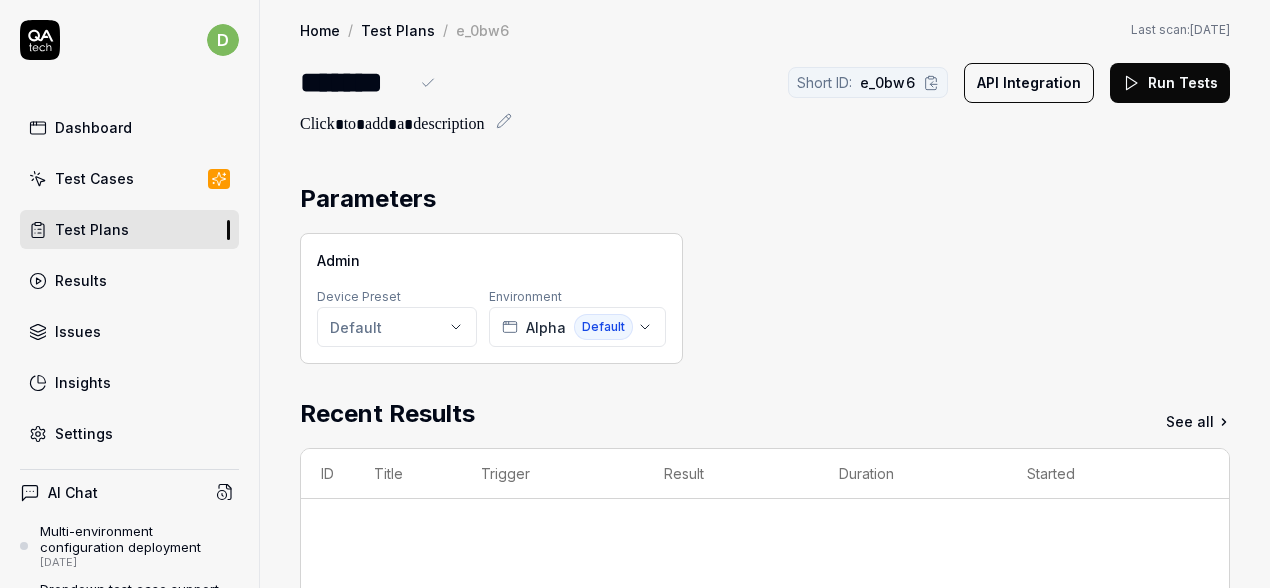 type 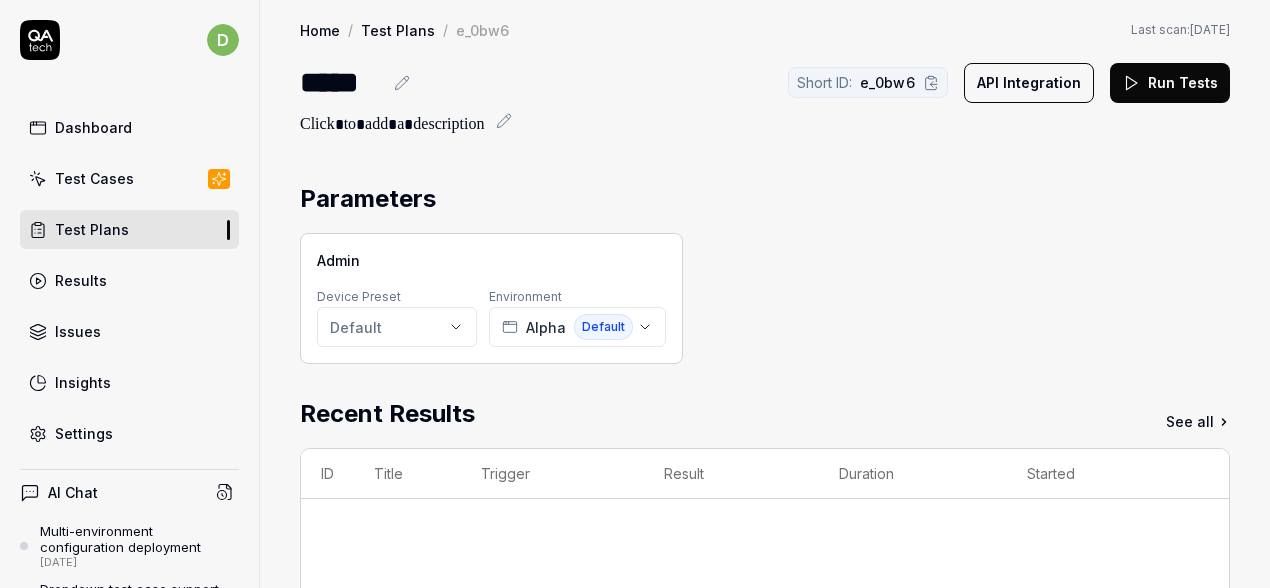 click on "Test Plans" at bounding box center [129, 229] 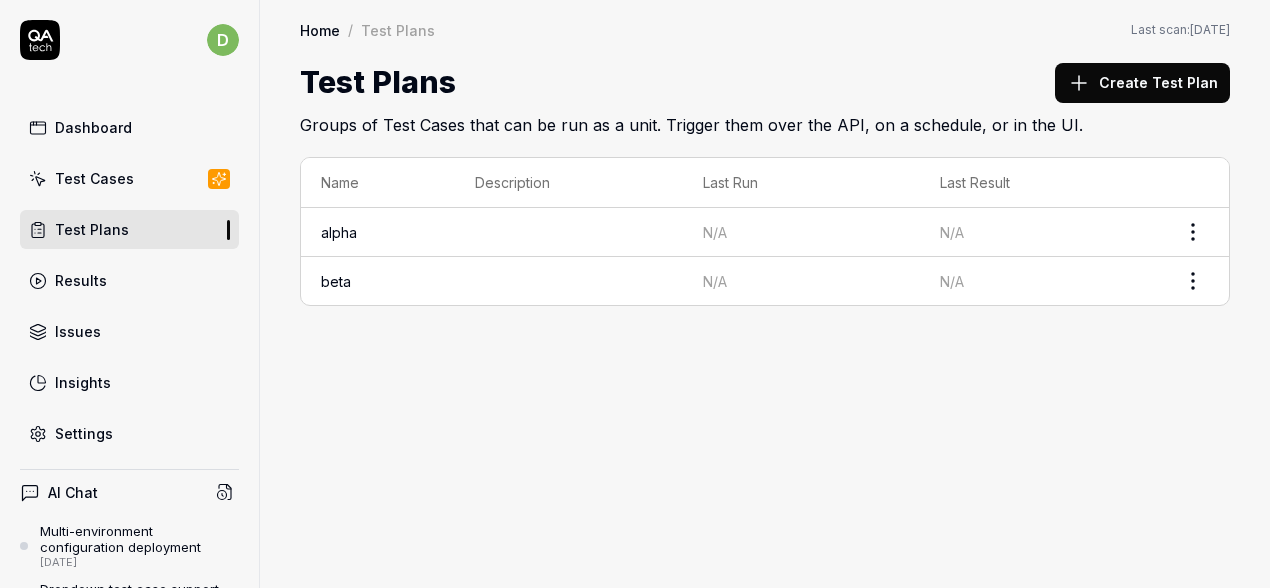 click on "beta" at bounding box center (336, 281) 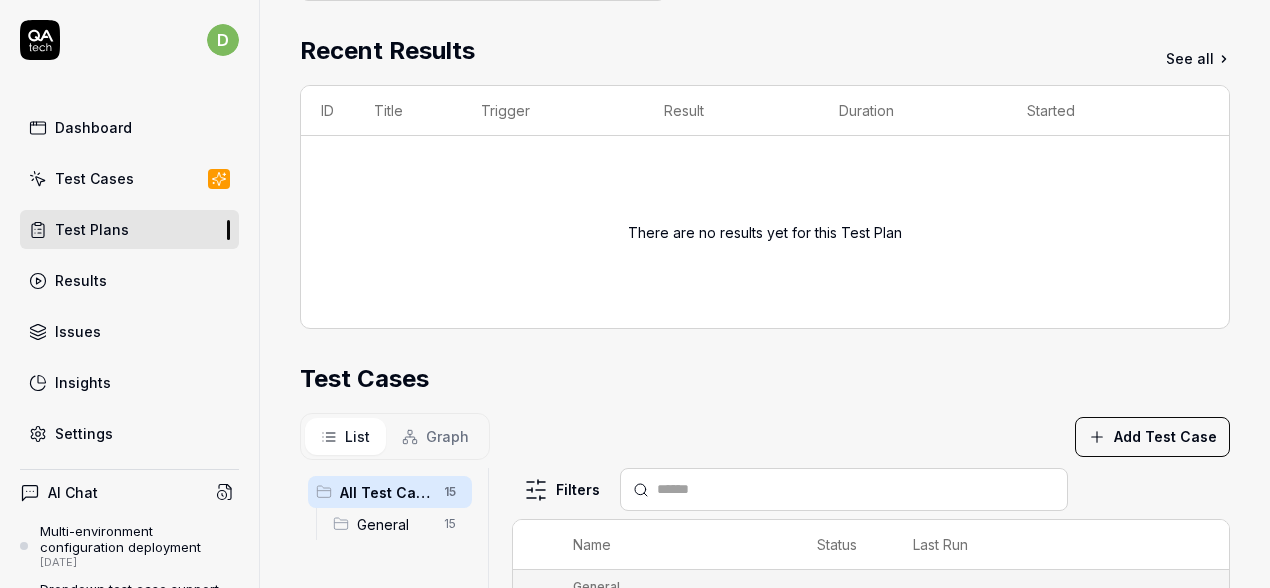 scroll, scrollTop: 781, scrollLeft: 0, axis: vertical 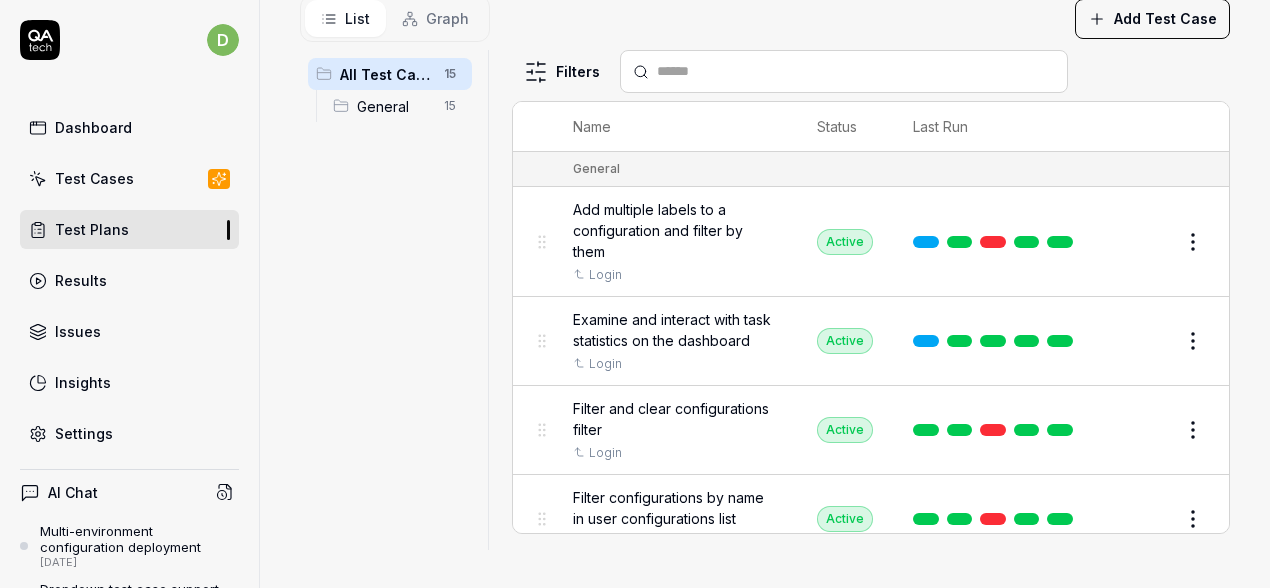 click on "General" at bounding box center (394, 106) 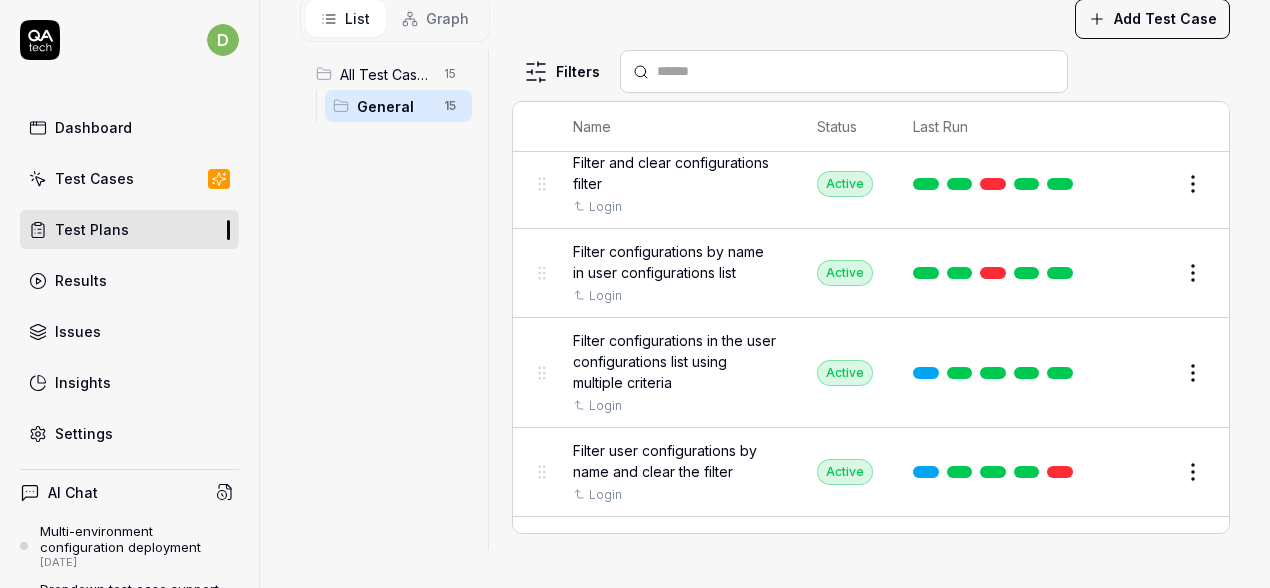 scroll, scrollTop: 37, scrollLeft: 0, axis: vertical 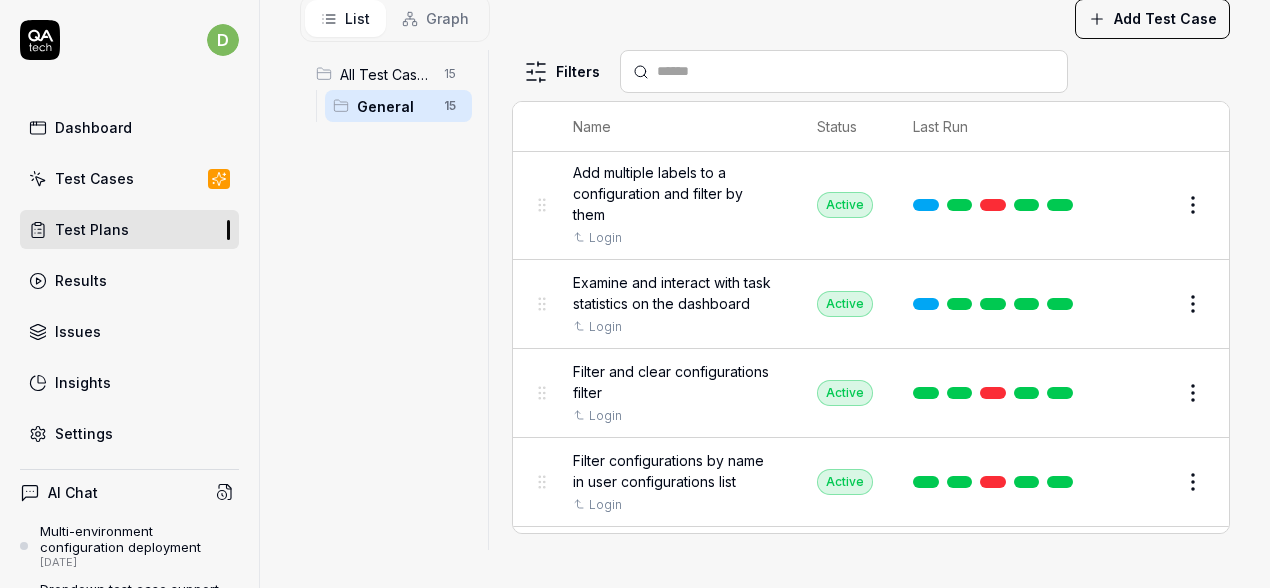 click on "All Test Cases" at bounding box center [386, 74] 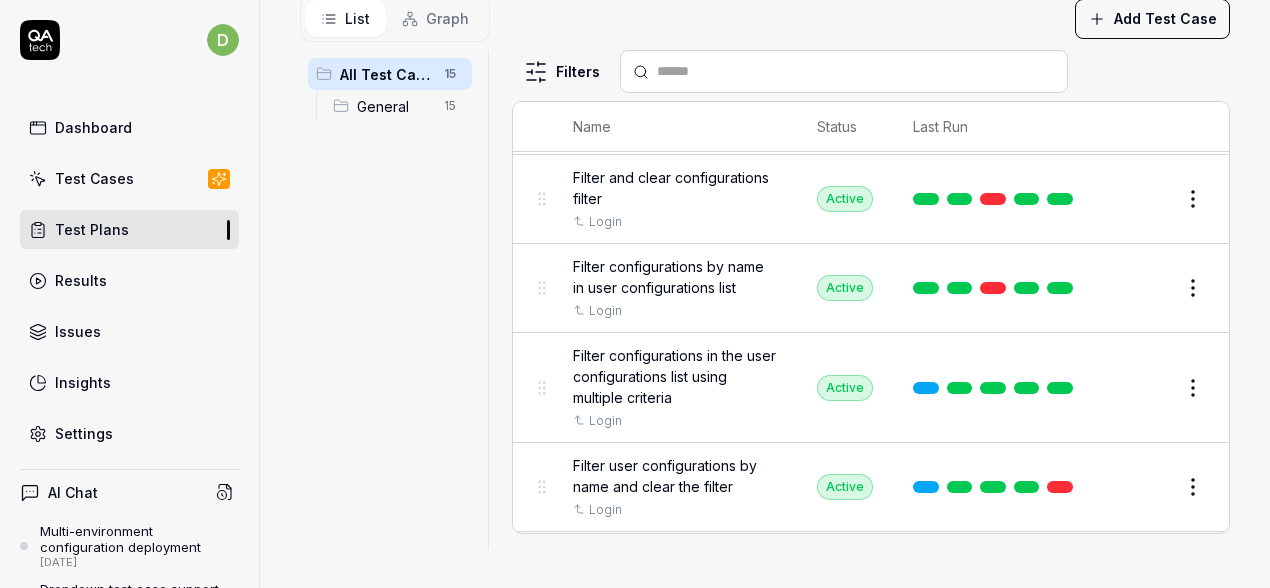 scroll, scrollTop: 0, scrollLeft: 0, axis: both 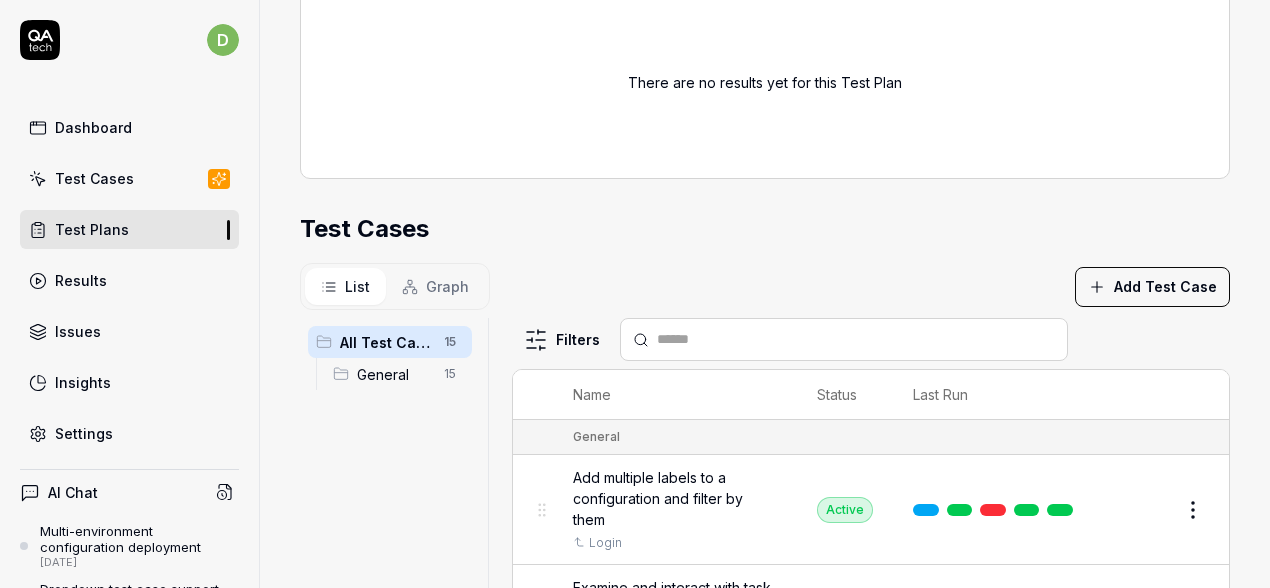 click on "Add Test Case" at bounding box center (1152, 287) 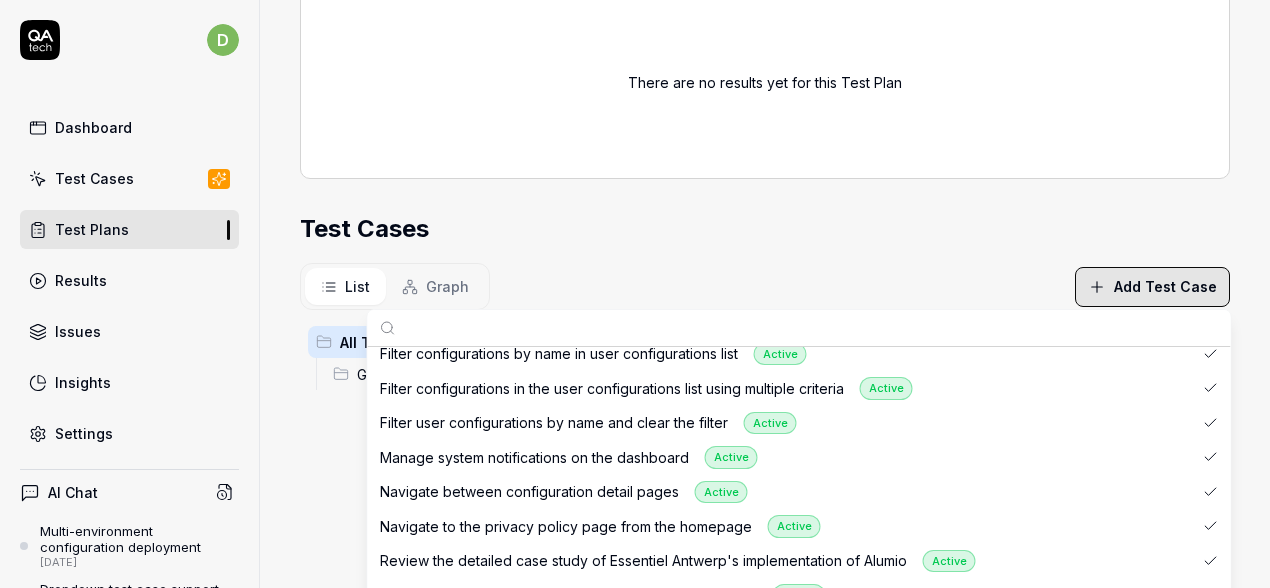 scroll, scrollTop: 481, scrollLeft: 0, axis: vertical 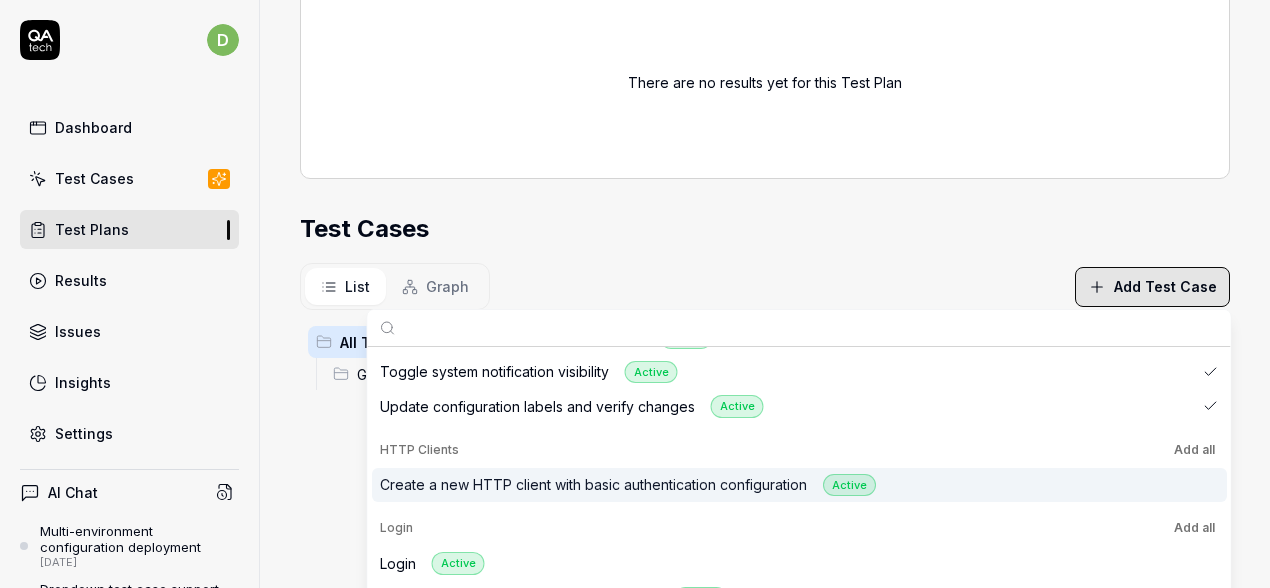 click on "Add all" at bounding box center (1194, 450) 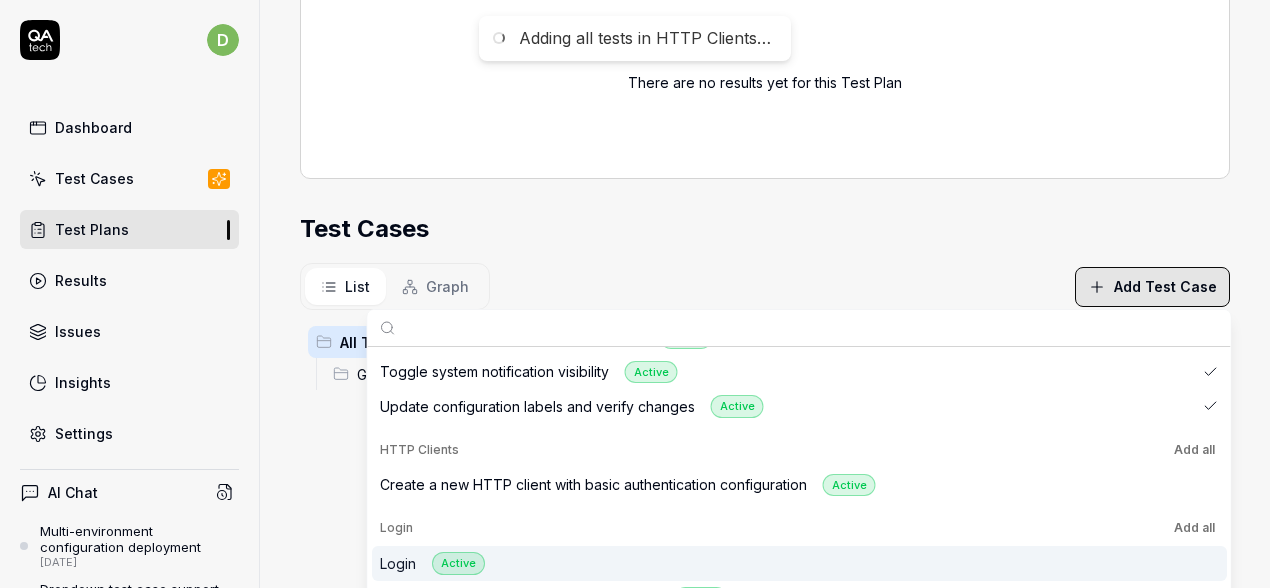 click on "Add all" at bounding box center (1194, 528) 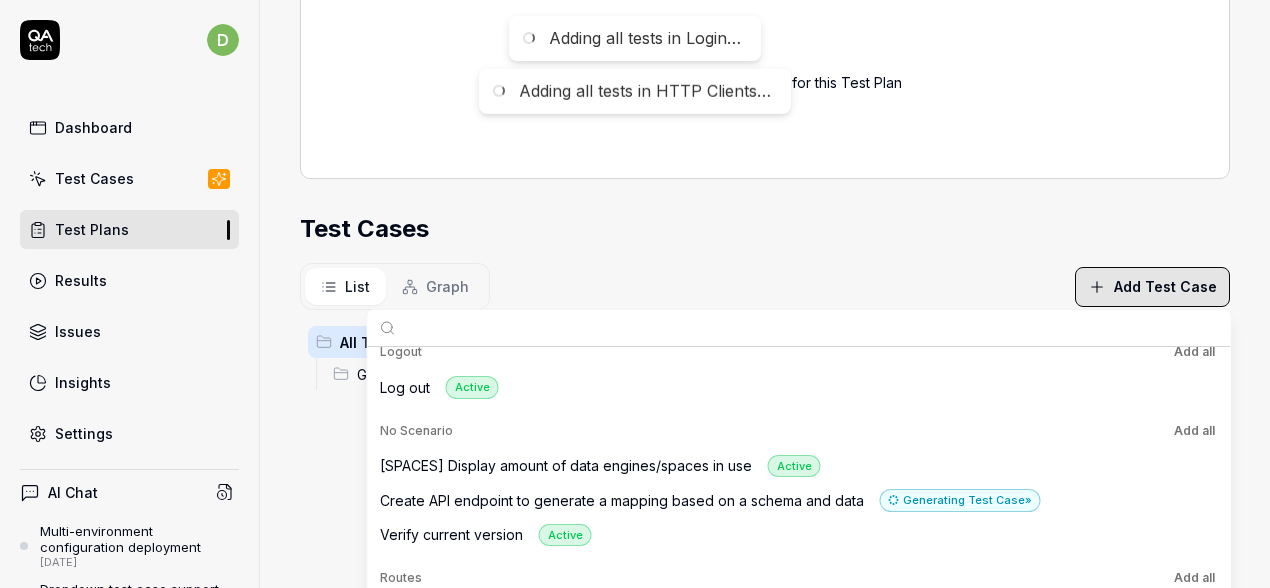 scroll, scrollTop: 869, scrollLeft: 0, axis: vertical 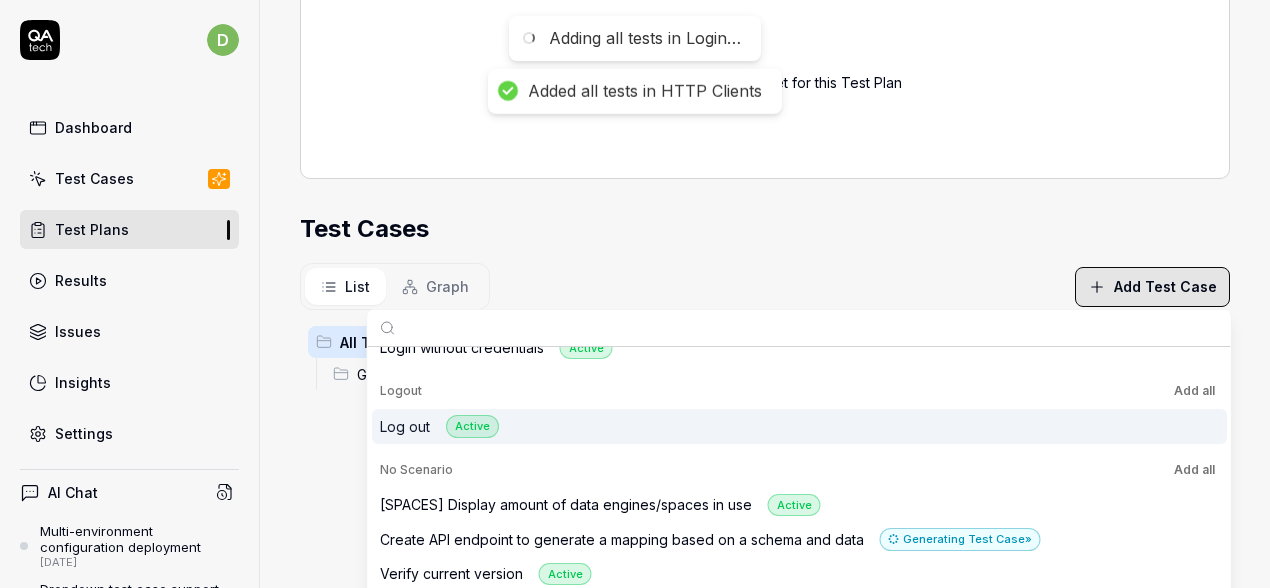 click on "Add all" at bounding box center (1194, 391) 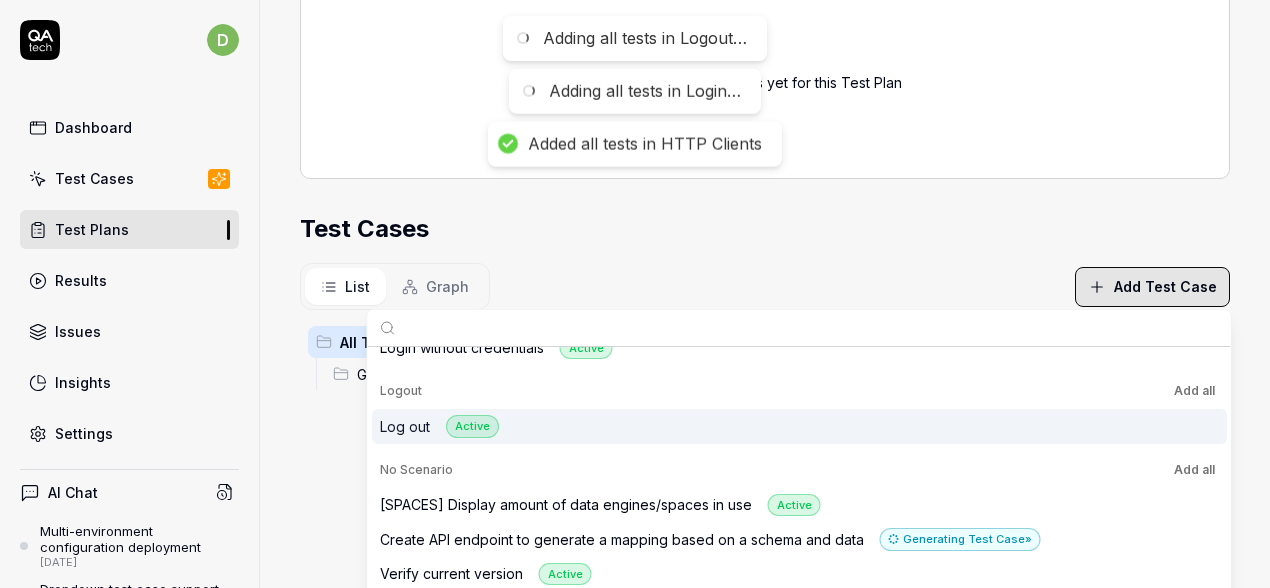 click on "Add all" at bounding box center [1194, 470] 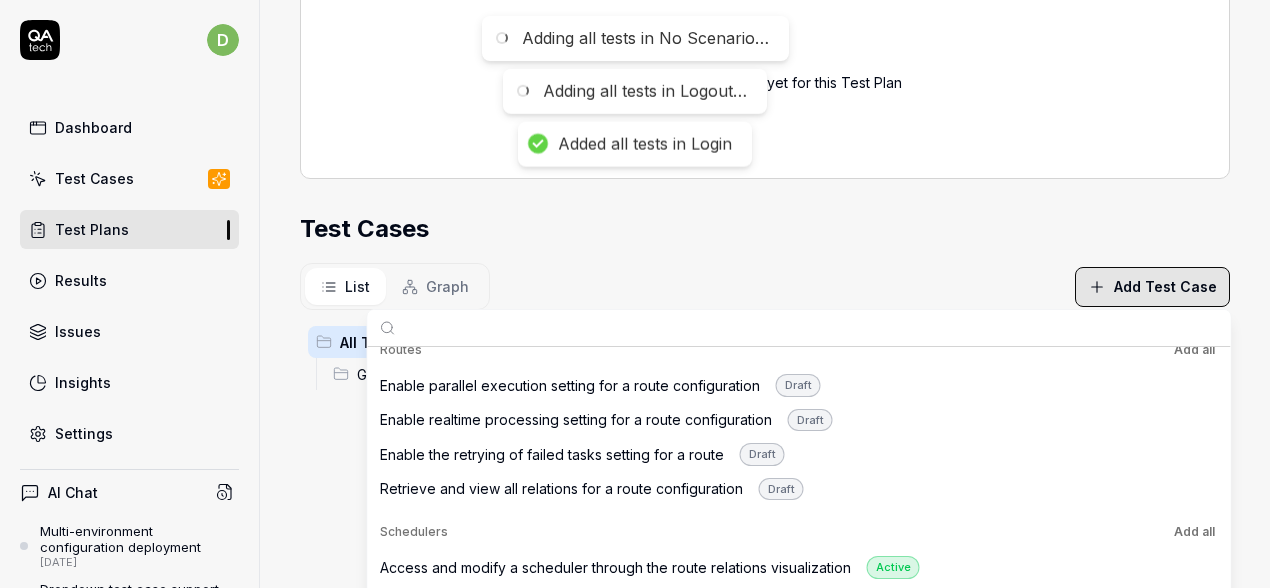 scroll, scrollTop: 1126, scrollLeft: 0, axis: vertical 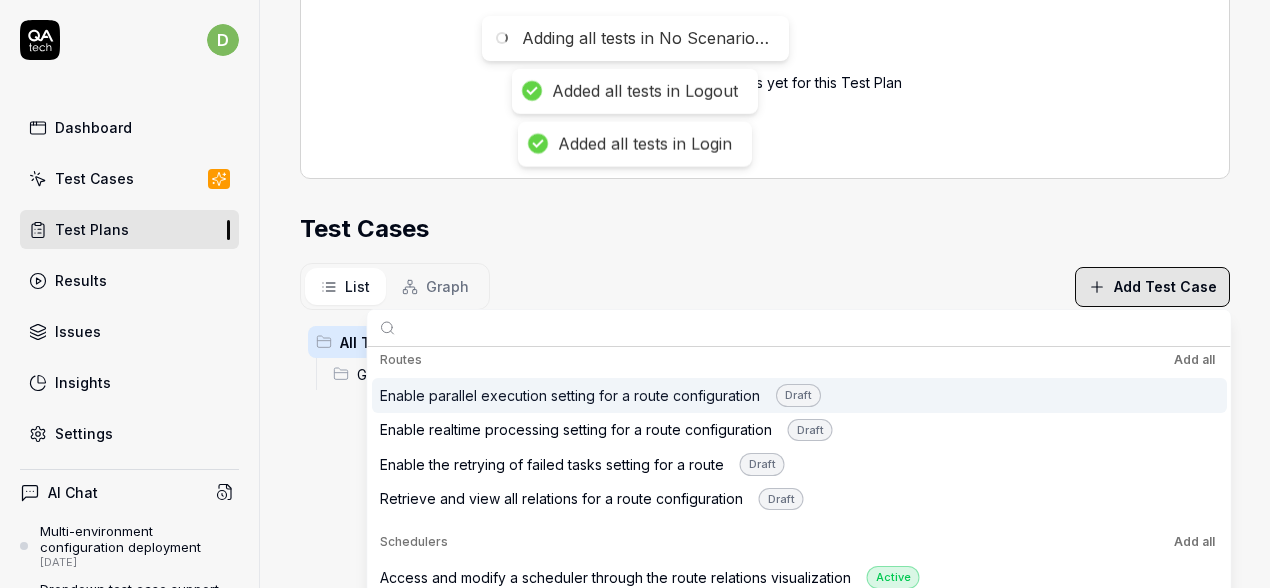 click on "Add all" at bounding box center [1194, 360] 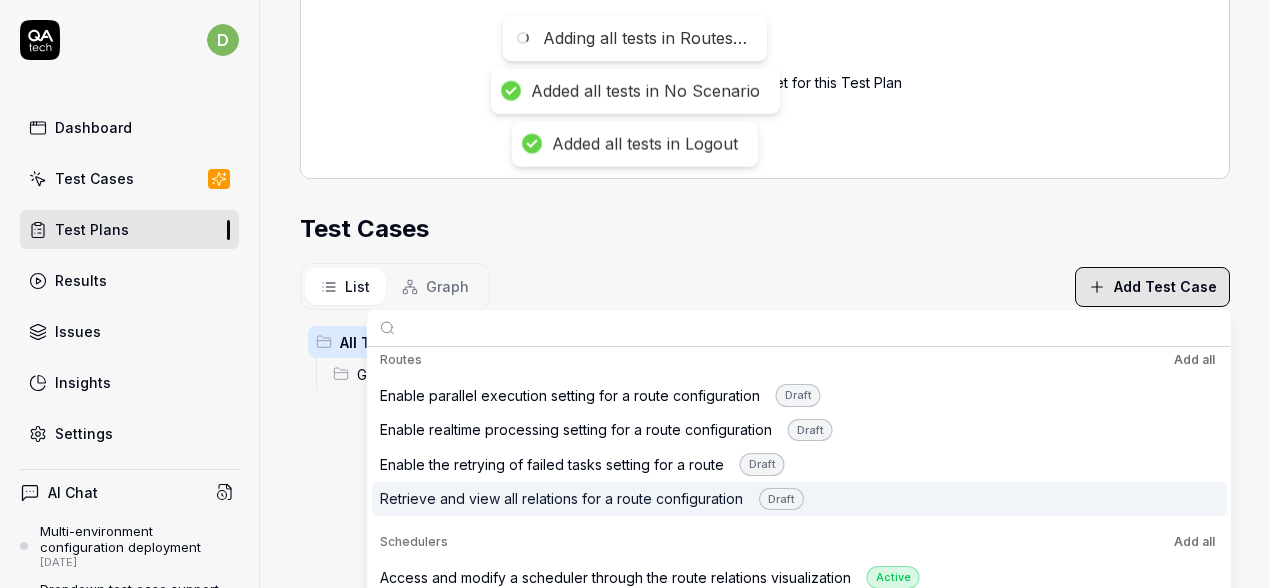 click on "Add all" at bounding box center [1194, 542] 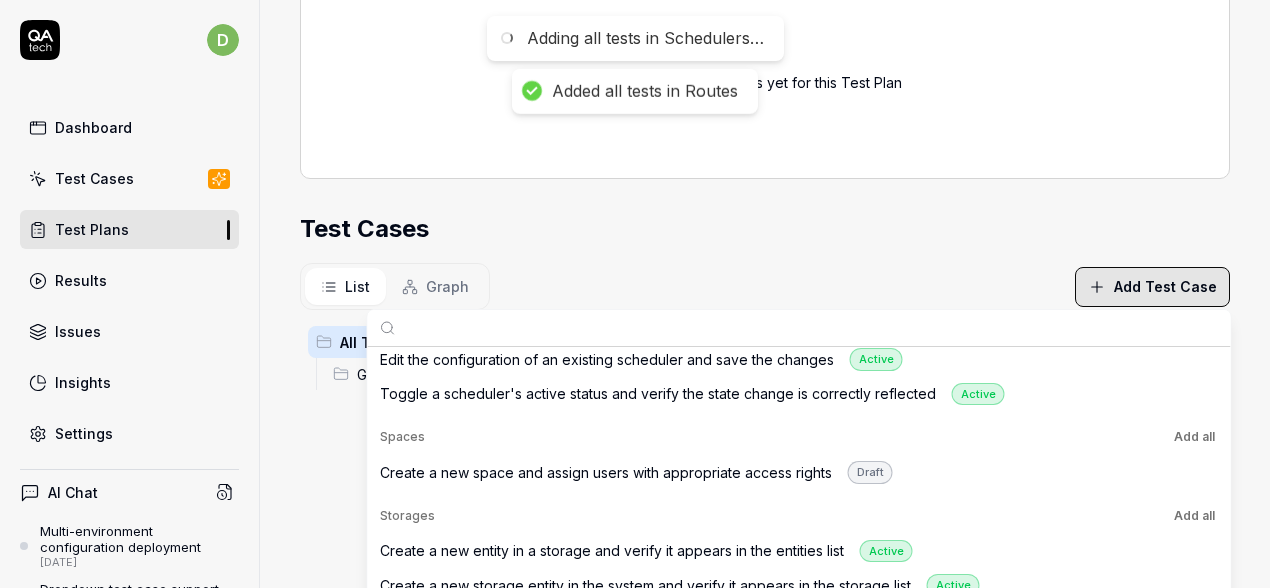 scroll, scrollTop: 1824, scrollLeft: 0, axis: vertical 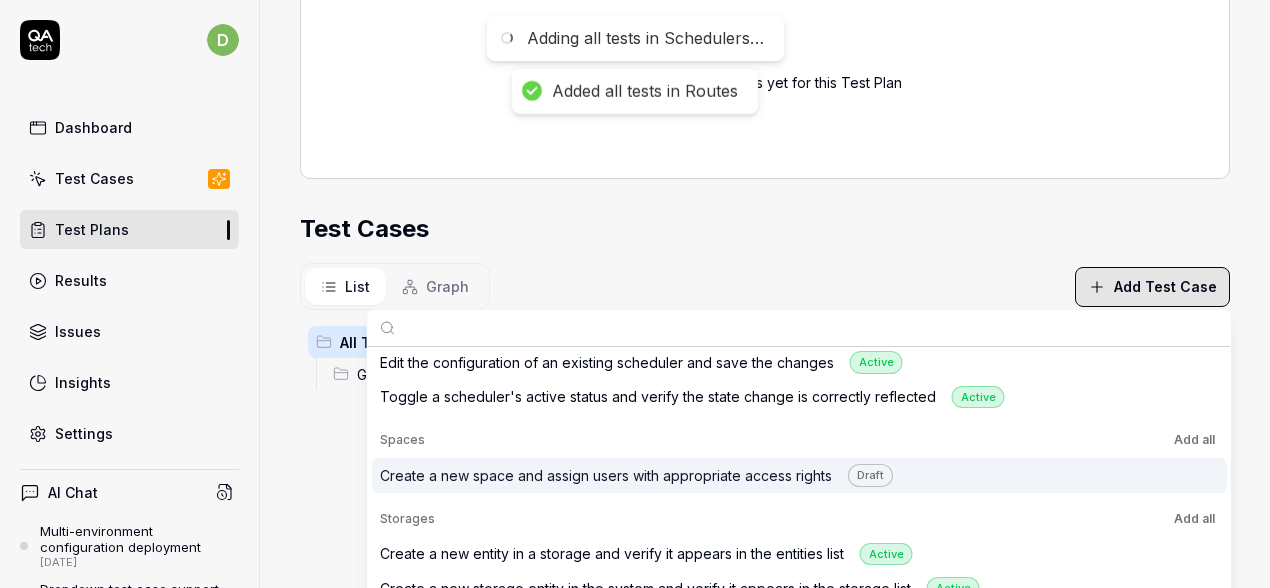 click on "Add all" at bounding box center [1194, 440] 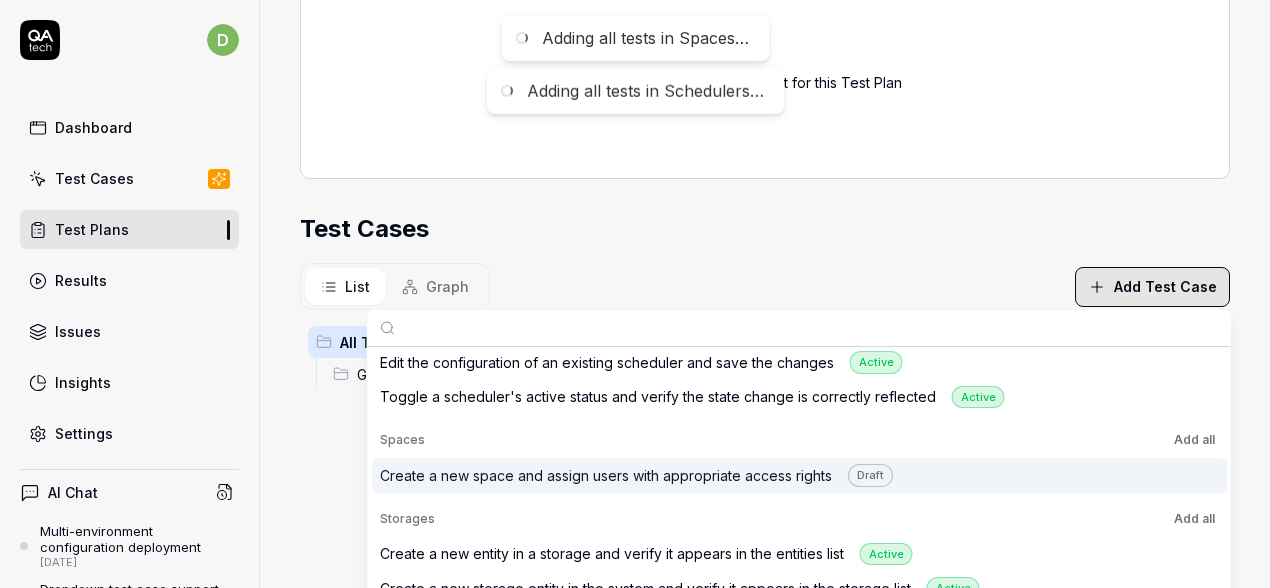 click on "Add all" at bounding box center [1194, 519] 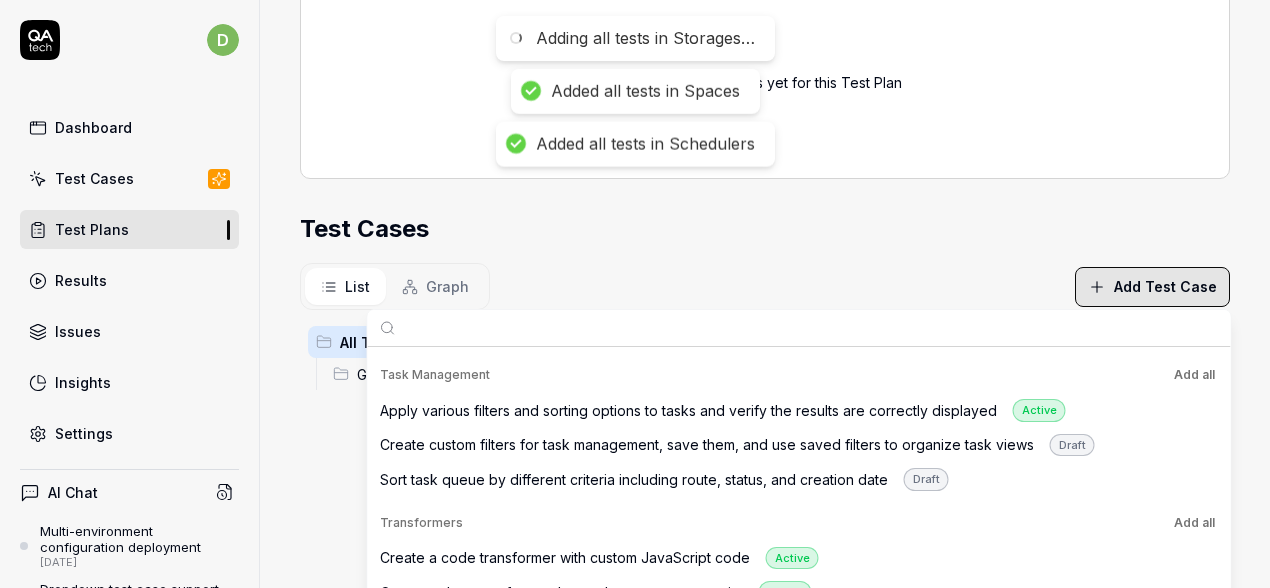 scroll, scrollTop: 2363, scrollLeft: 0, axis: vertical 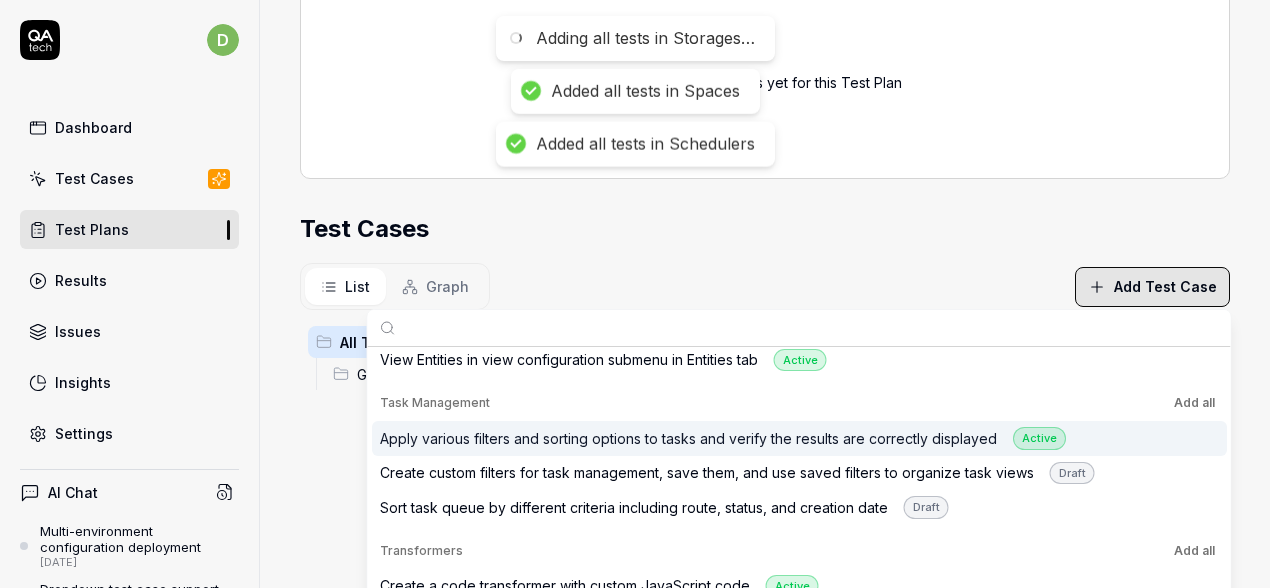 click on "Add all" at bounding box center [1194, 403] 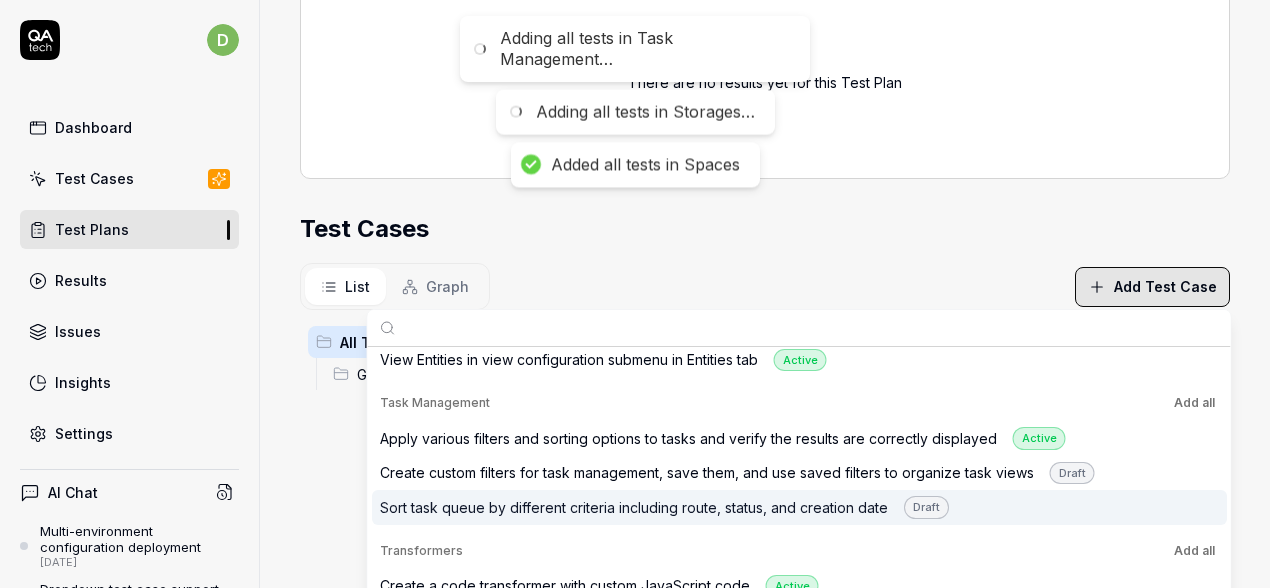 click on "Add all" at bounding box center [1194, 551] 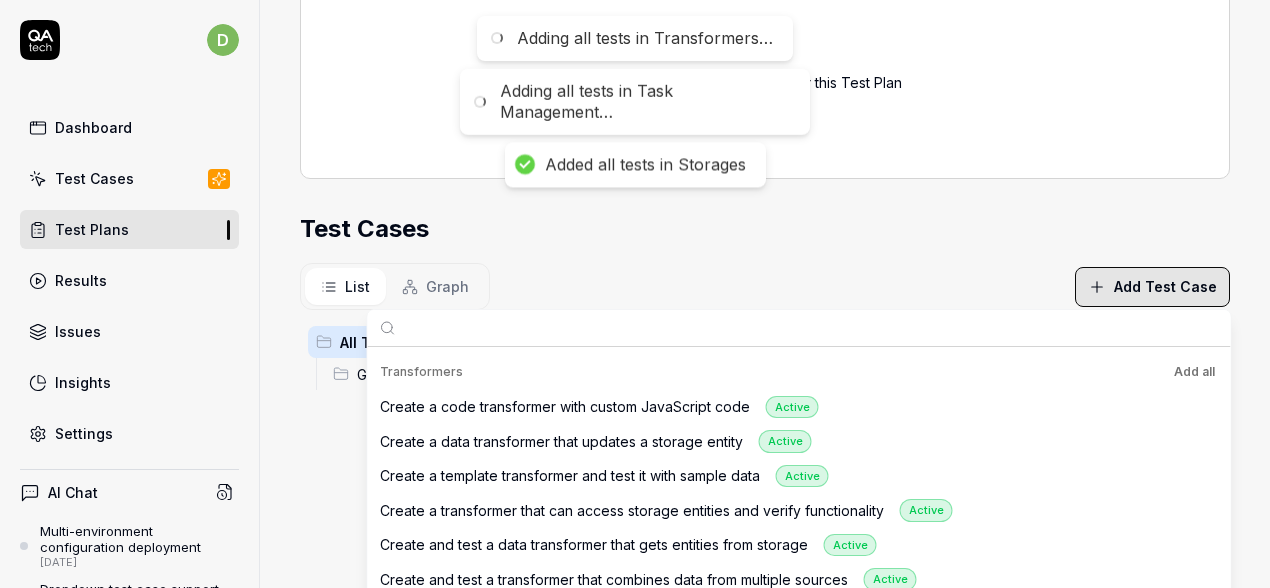 scroll, scrollTop: 2677, scrollLeft: 0, axis: vertical 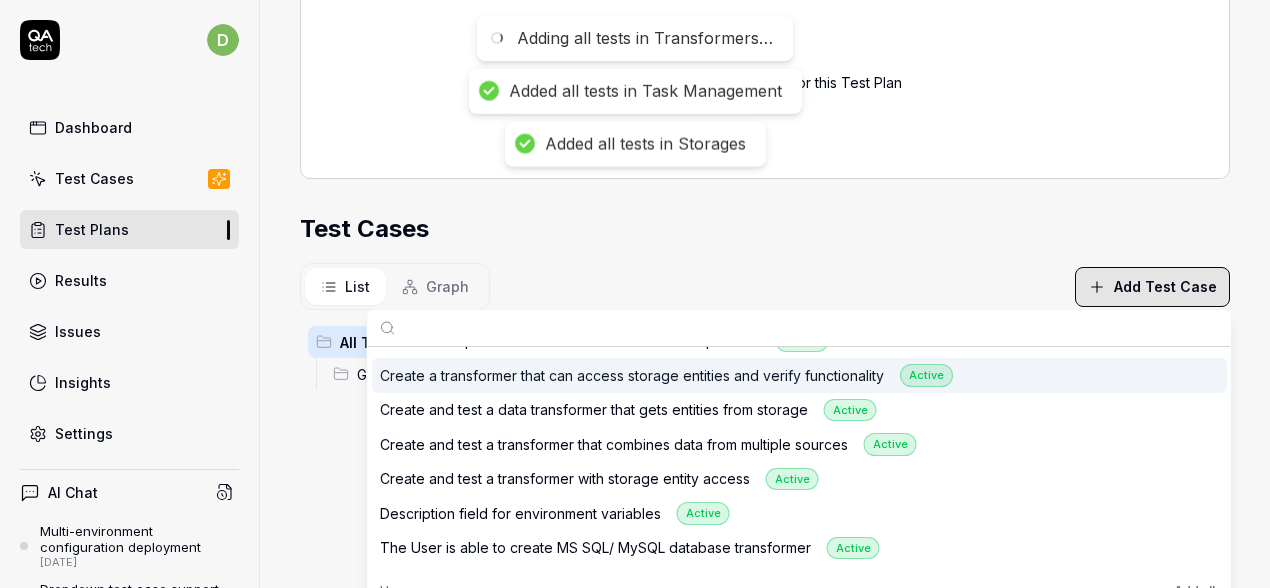 click on "Test Cases" at bounding box center (765, 229) 